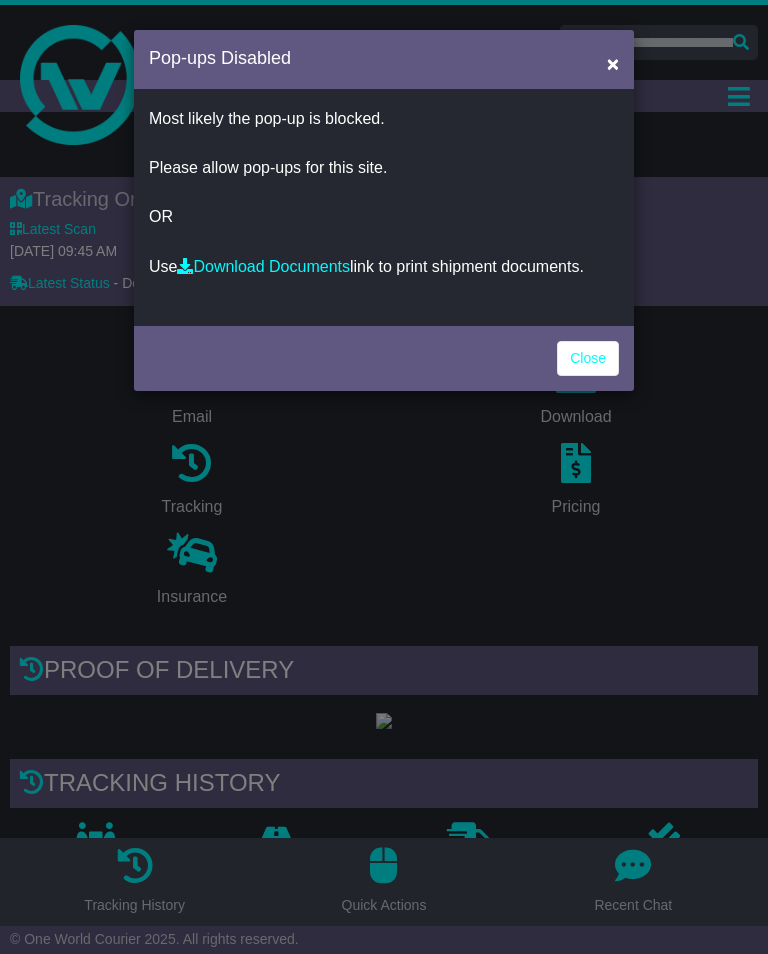 scroll, scrollTop: 0, scrollLeft: 0, axis: both 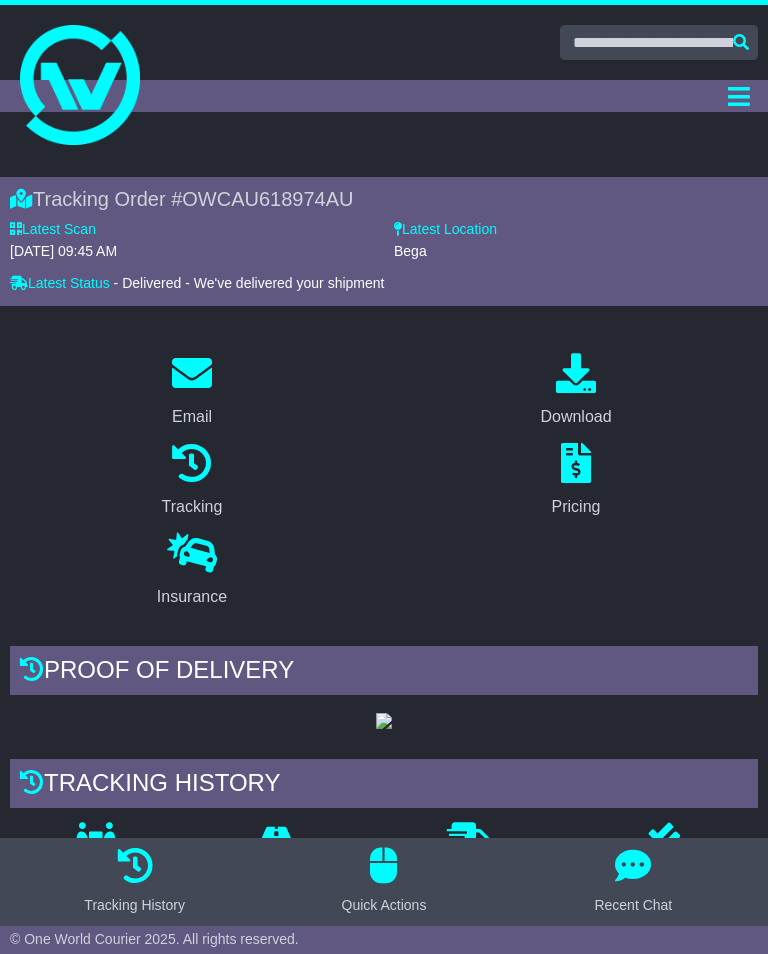 click on "Dashboard
Quote/Book
Domestic
International
Saved Quotes
Drafts
Domestic Quote / Book
International Quote / Book
Saved Quotes
Drafts
Tracking
Financials
Support
Settings
Settings
Address Book
Settings" at bounding box center [384, 96] 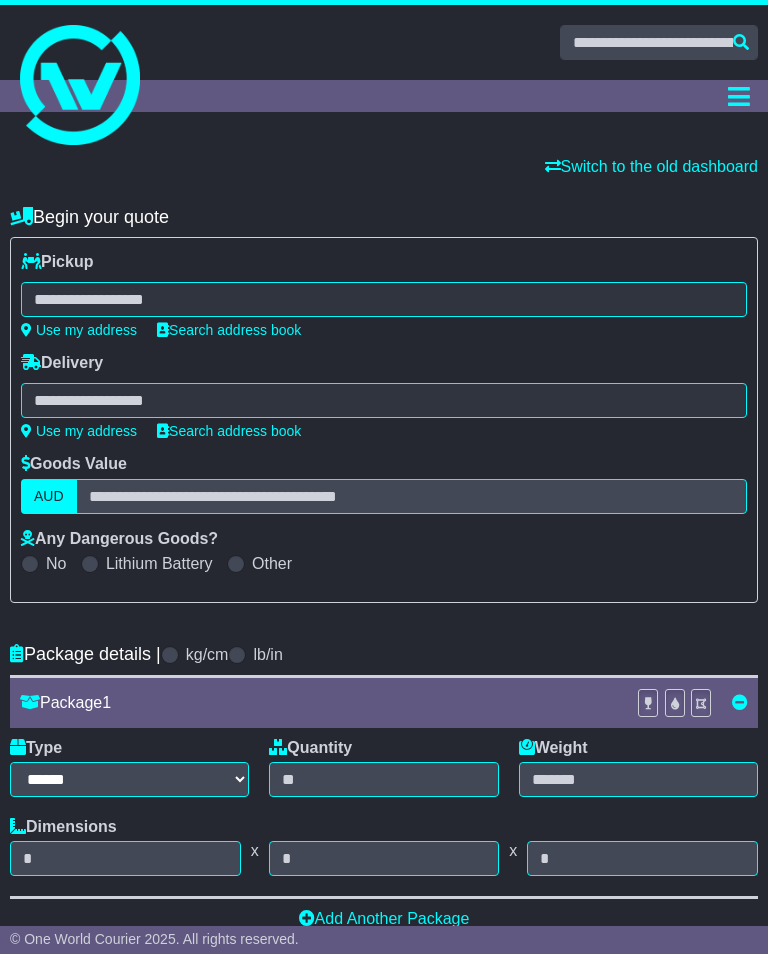 scroll, scrollTop: 0, scrollLeft: 0, axis: both 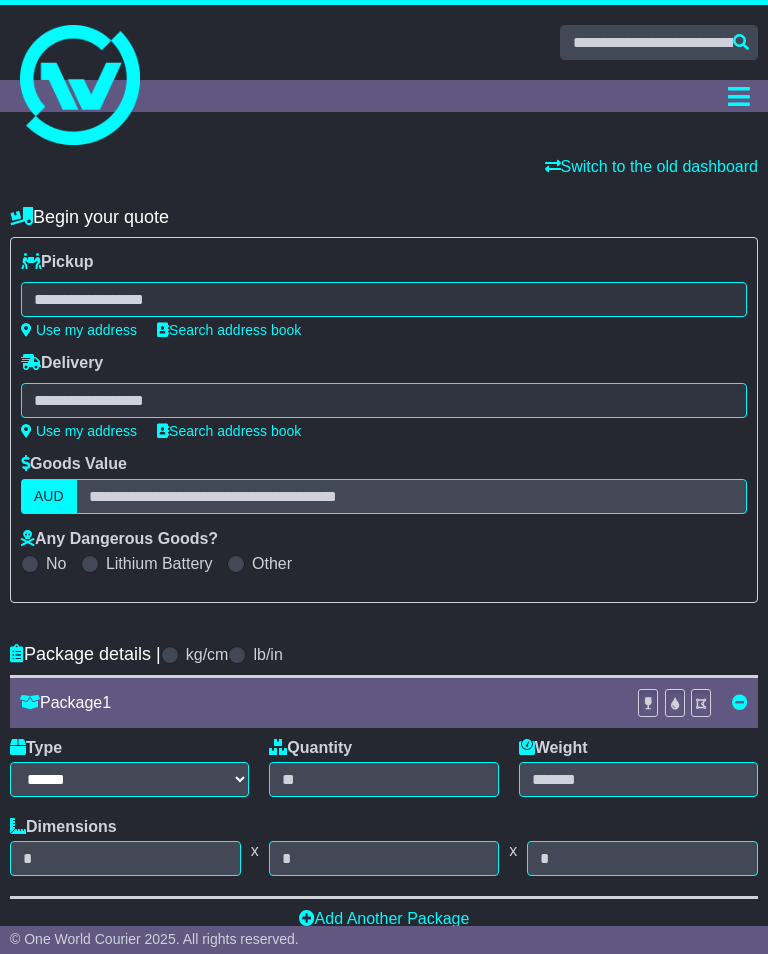 click at bounding box center [384, 299] 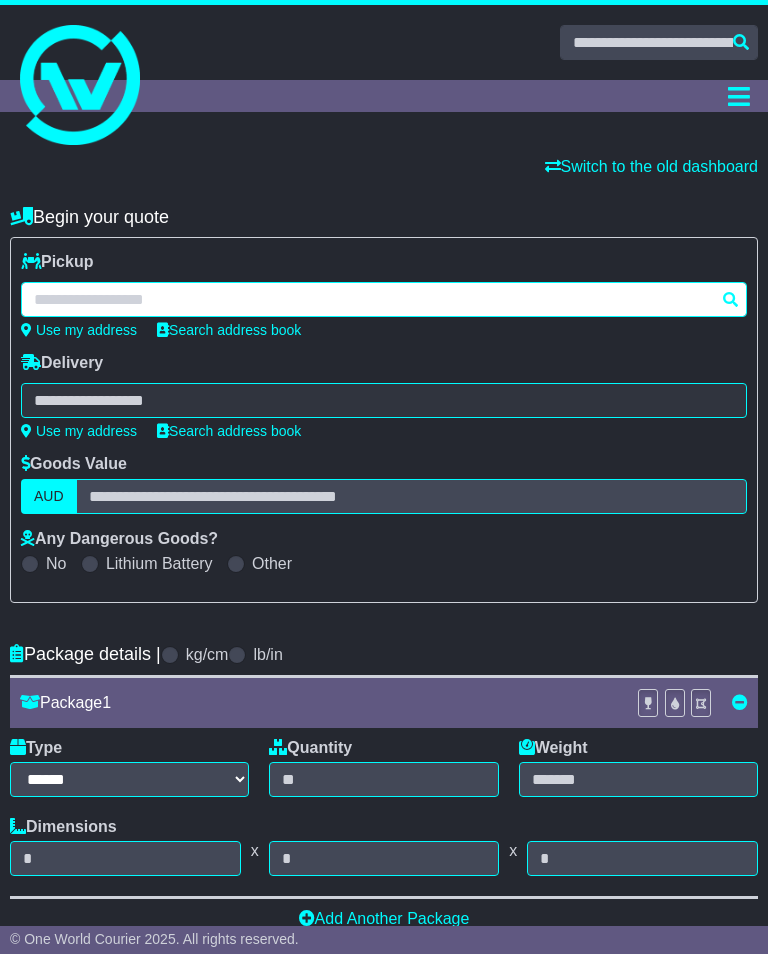 scroll, scrollTop: 0, scrollLeft: 0, axis: both 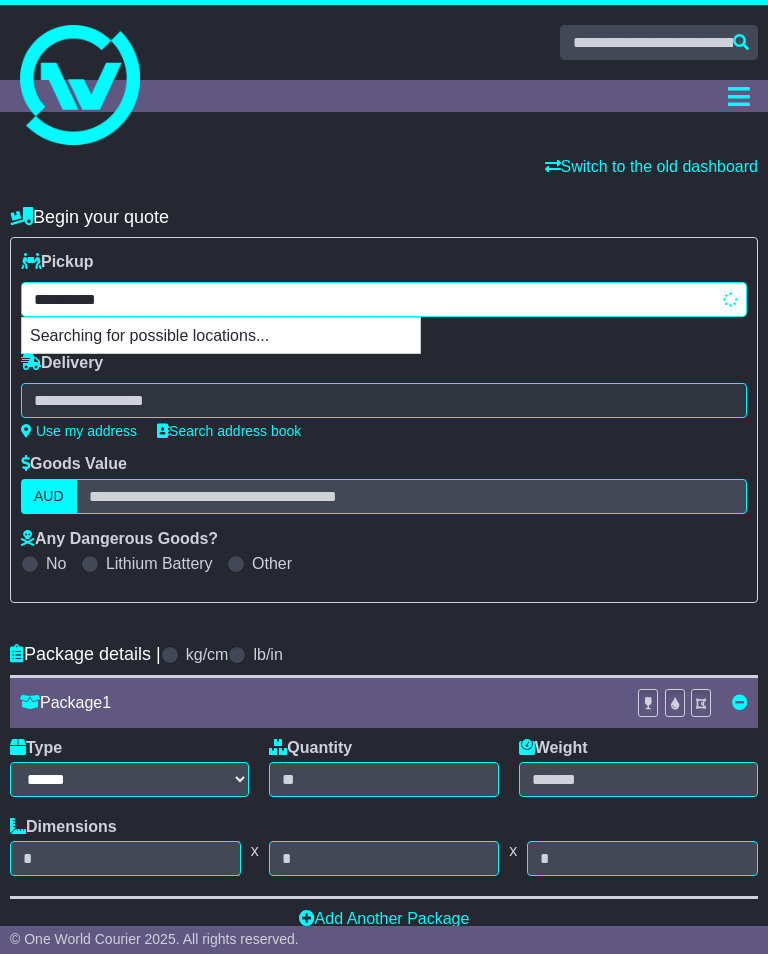 type on "**********" 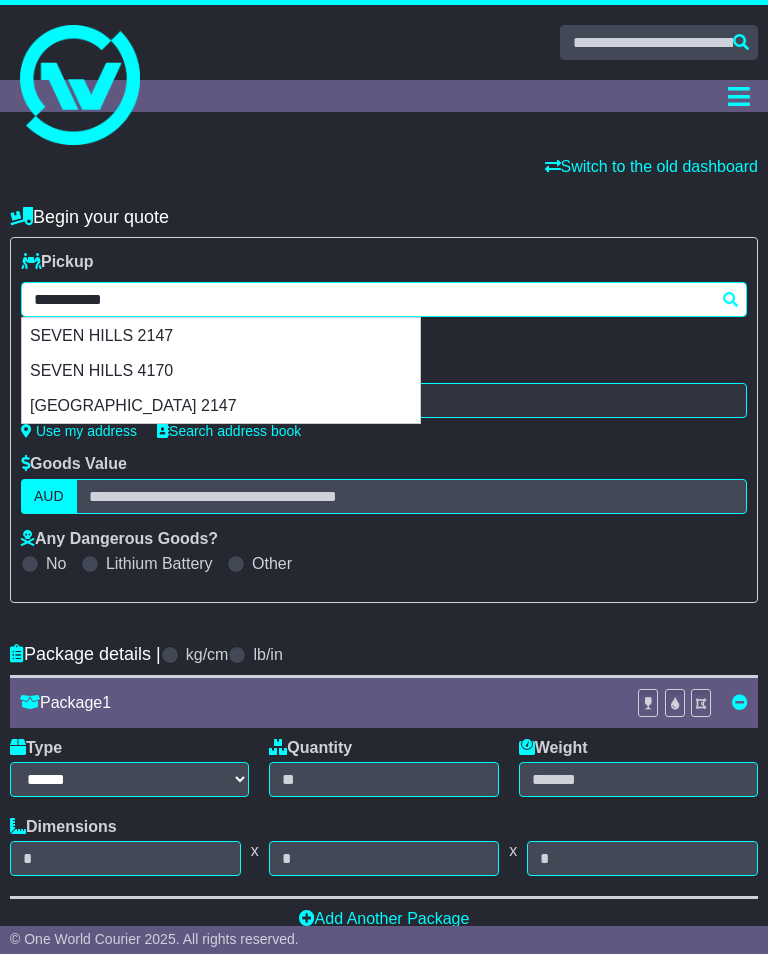 click on "SEVEN HILLS 2147" at bounding box center (221, 335) 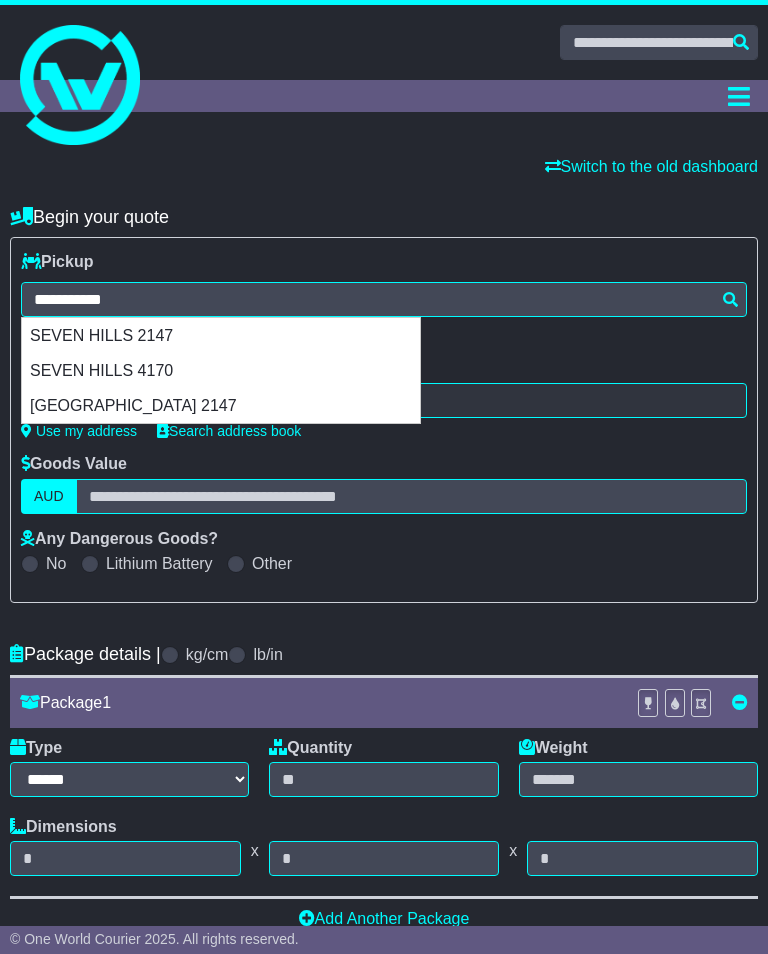 type on "**********" 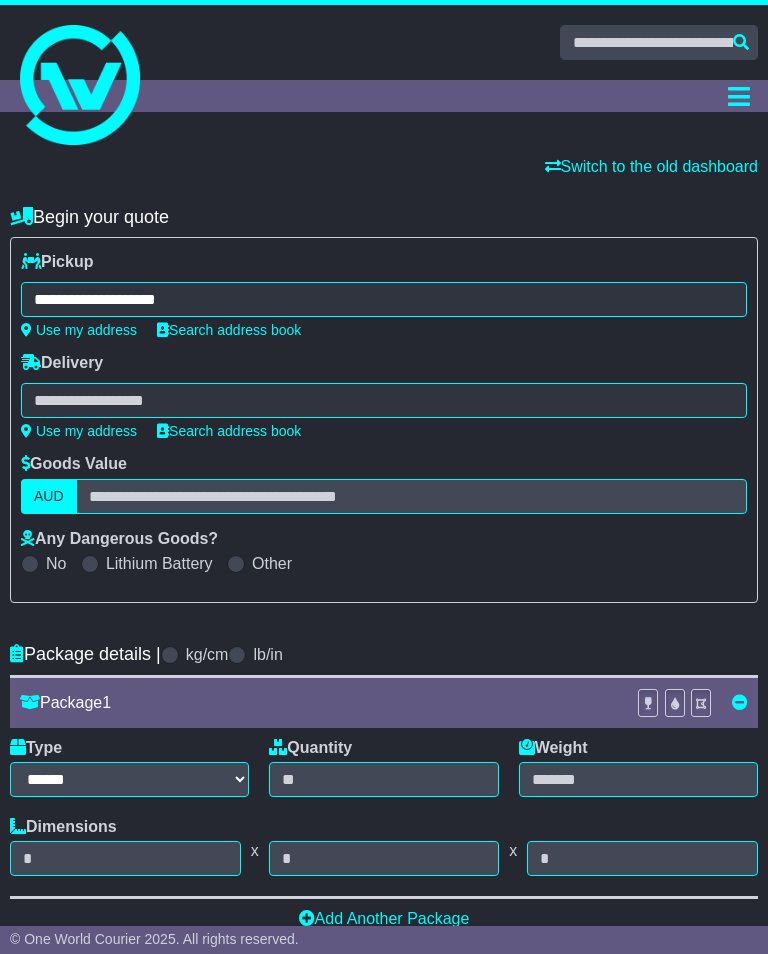click at bounding box center (384, 400) 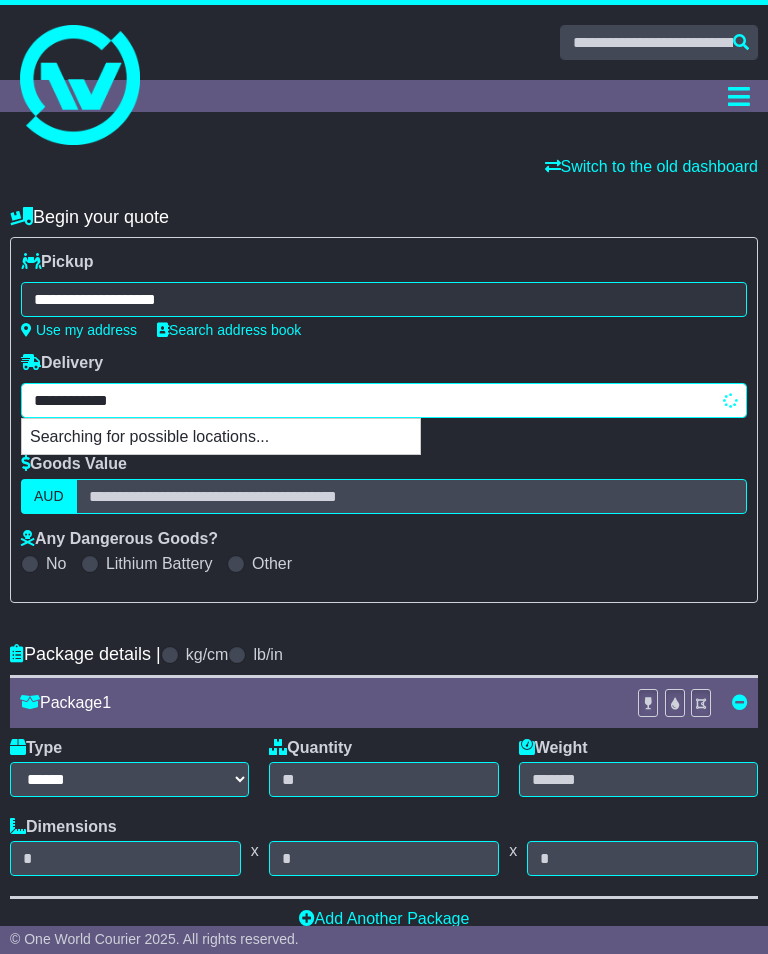 type on "**********" 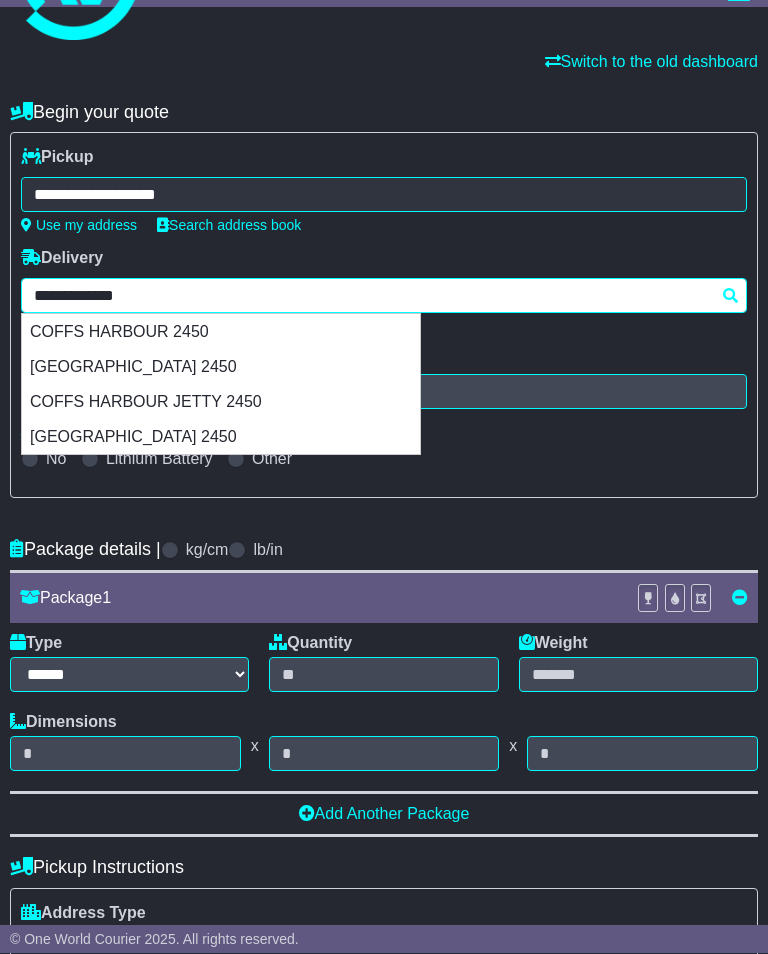 scroll, scrollTop: 112, scrollLeft: 0, axis: vertical 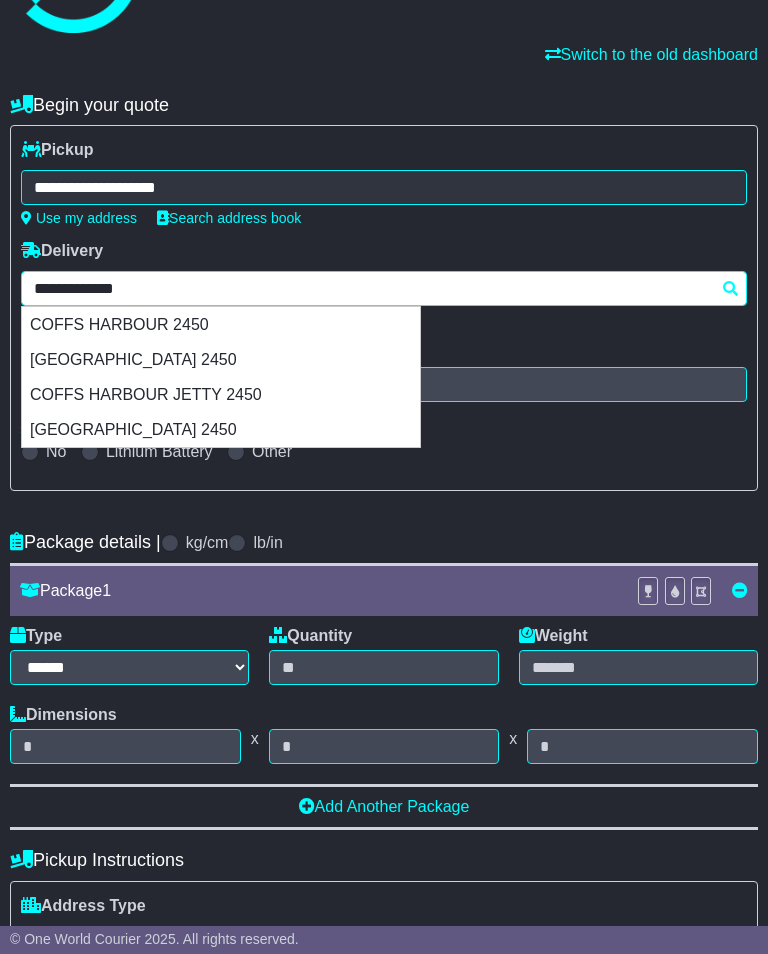 click on "COFFS HARBOUR 2450" at bounding box center (221, 324) 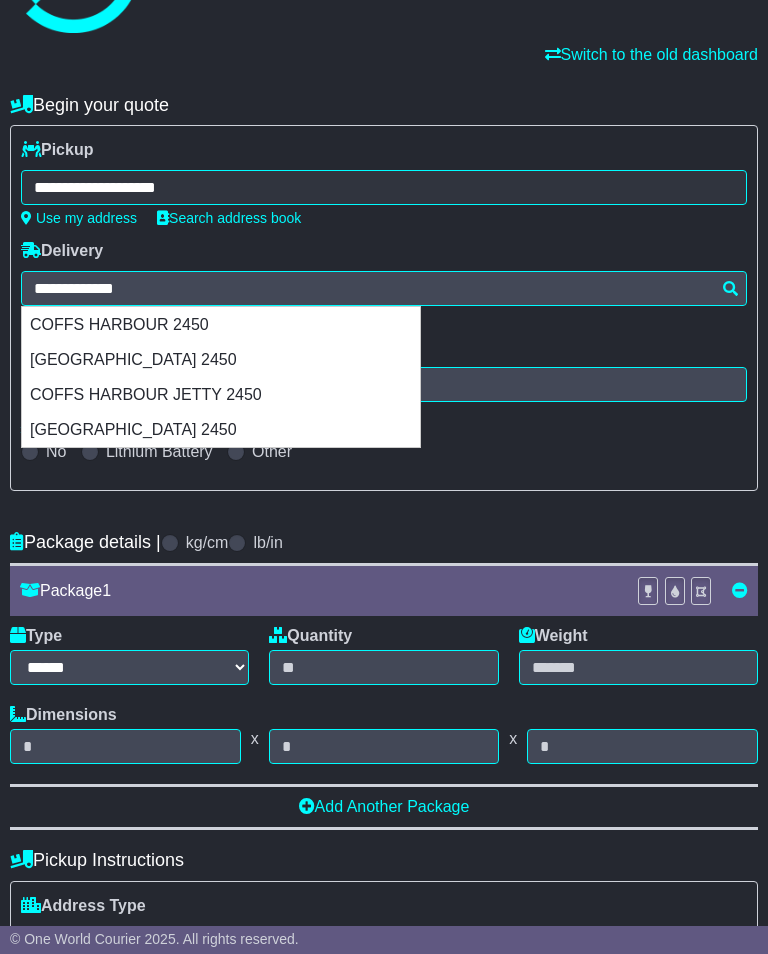 type on "**********" 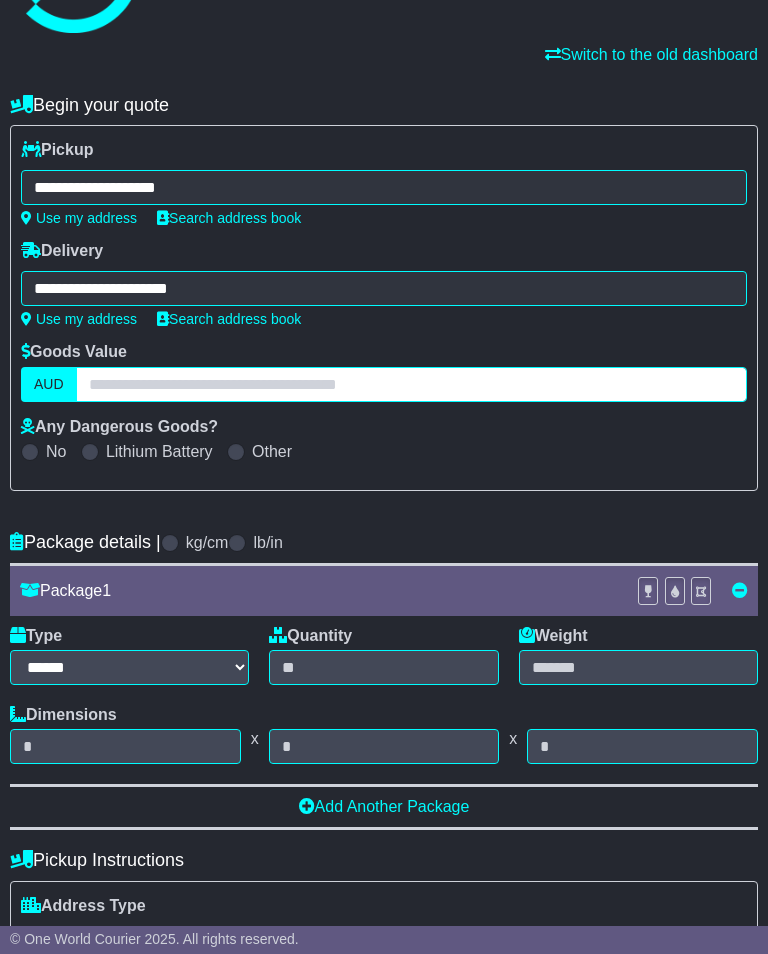 click at bounding box center (411, 384) 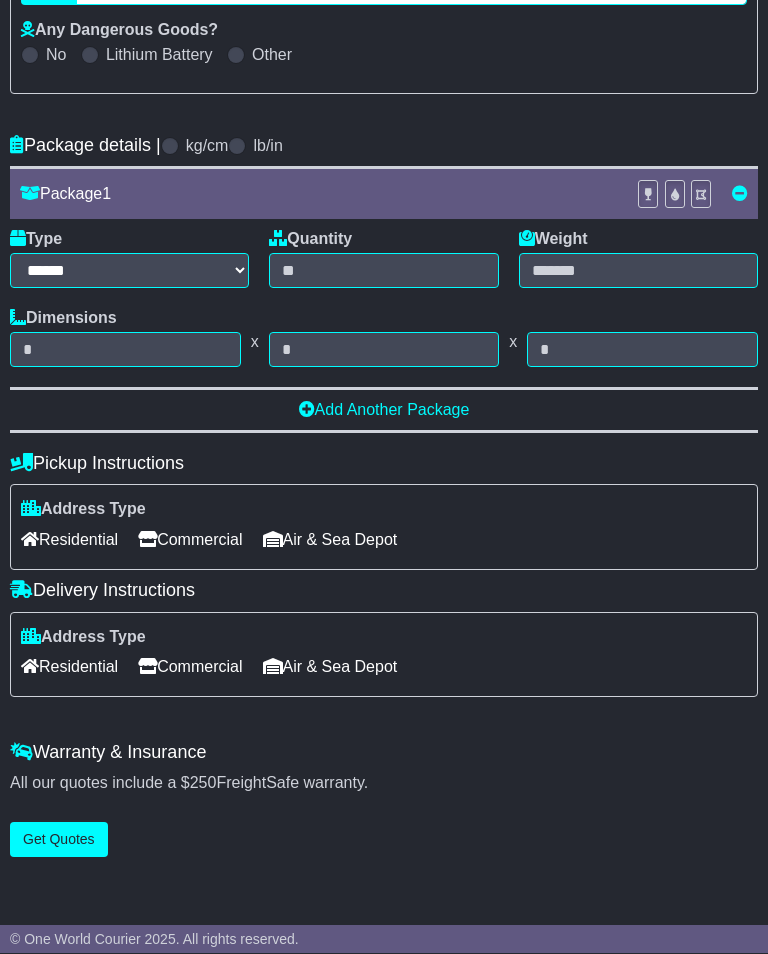 scroll, scrollTop: 502, scrollLeft: 0, axis: vertical 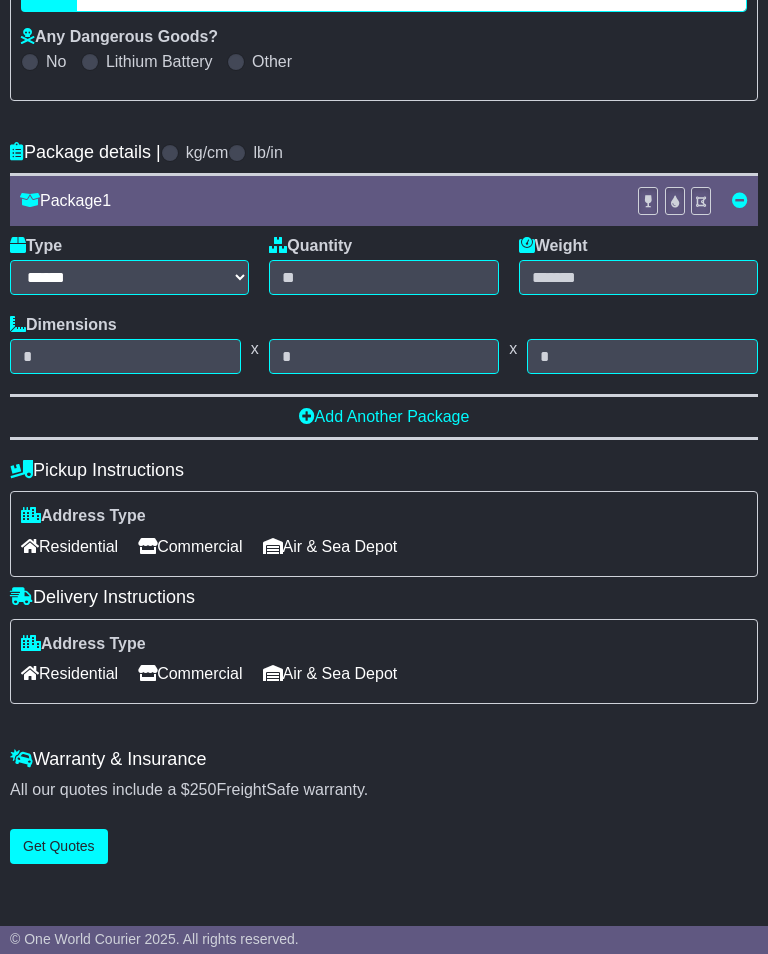 type on "****" 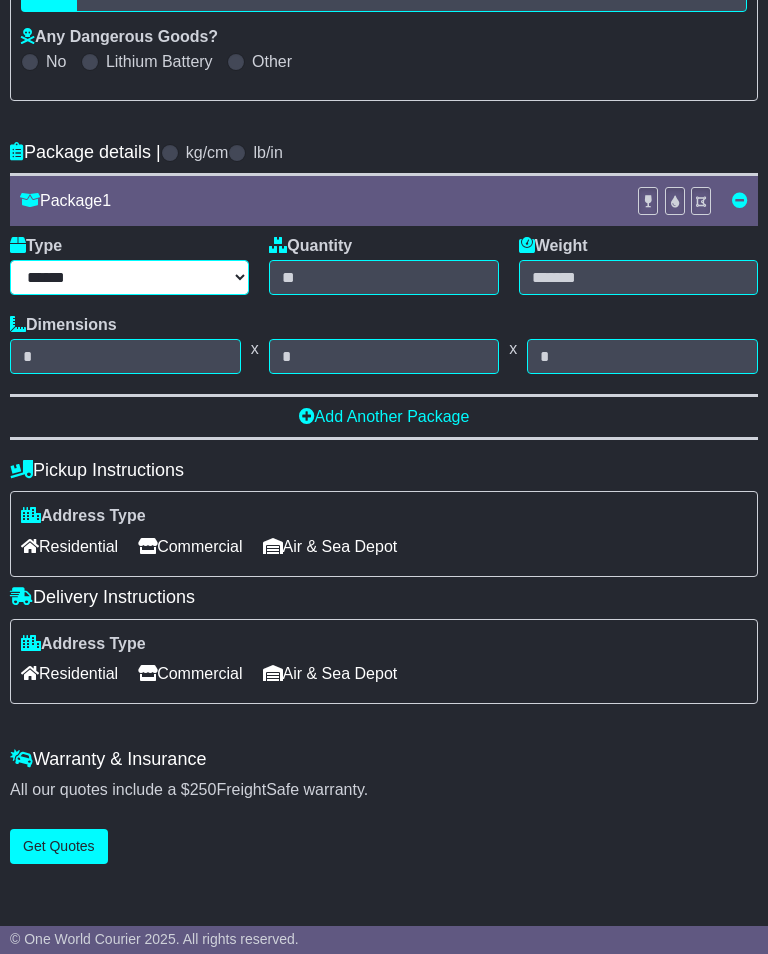 click on "****** ****** *** ******** ***** **** **** ****** *** *******" at bounding box center [129, 277] 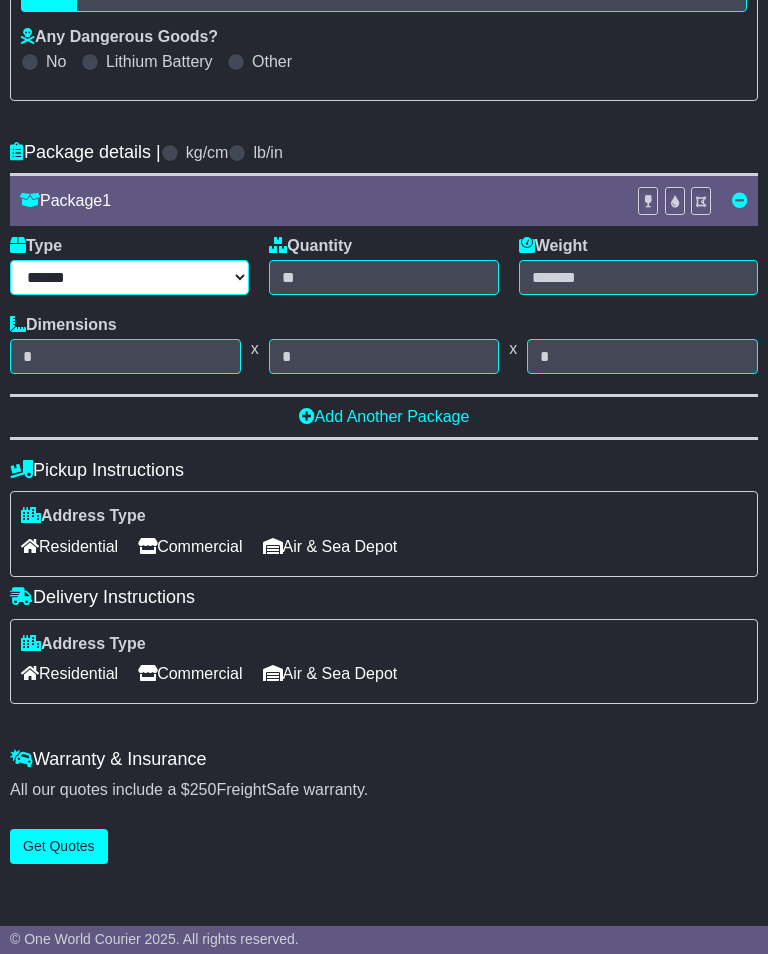 select on "*****" 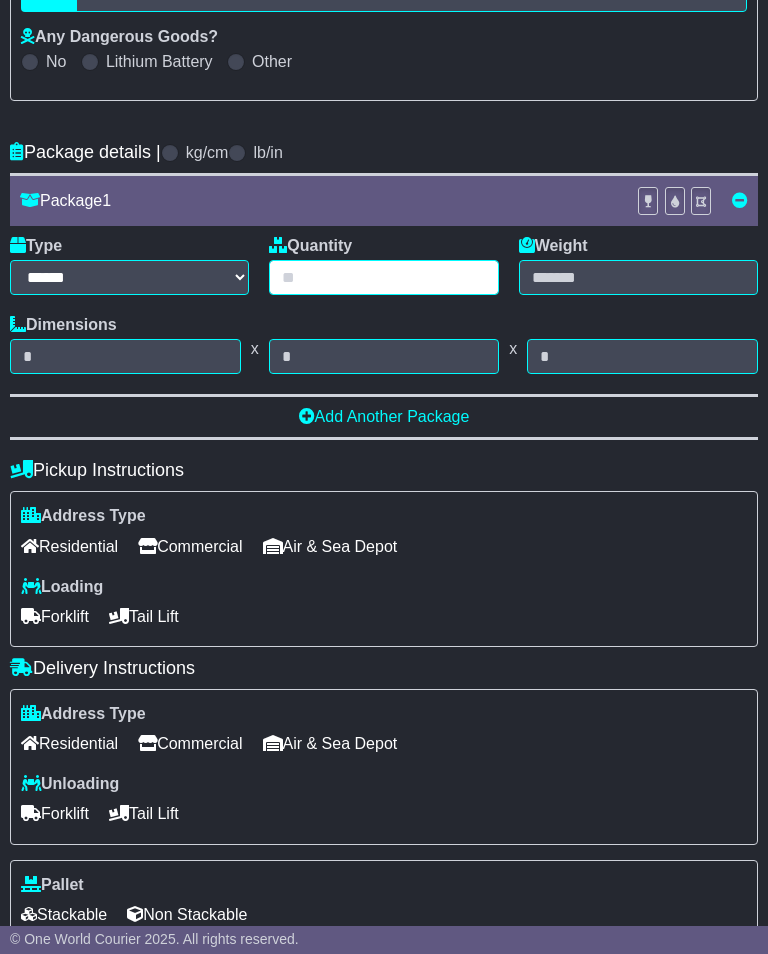 click at bounding box center [383, 277] 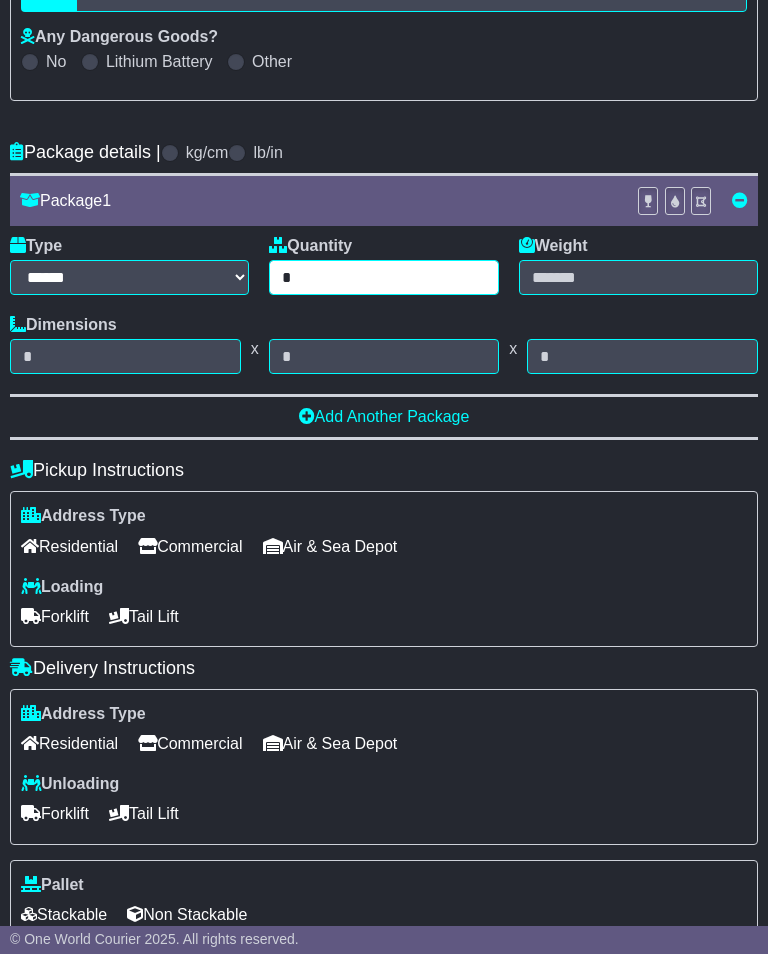 type on "*" 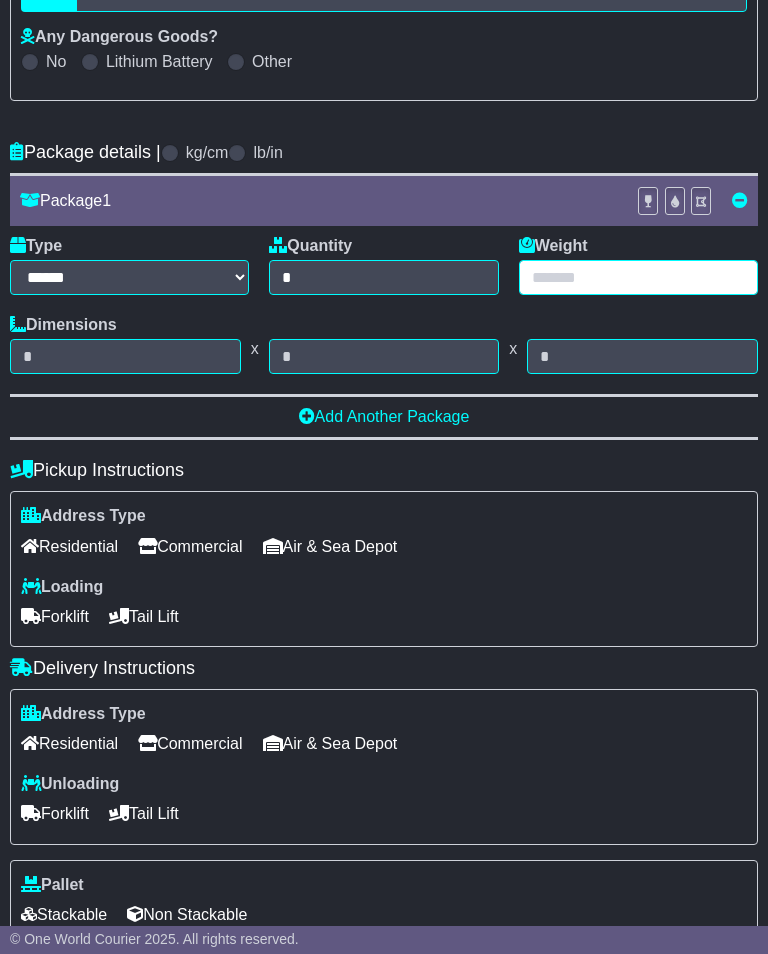 click at bounding box center [638, 277] 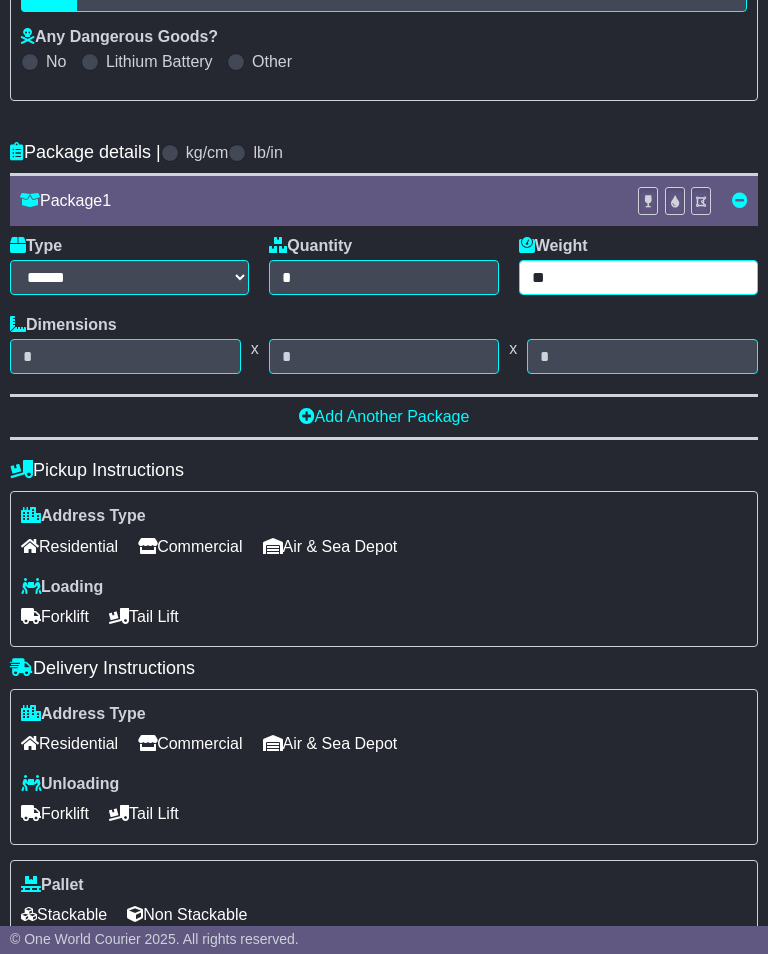 type on "**" 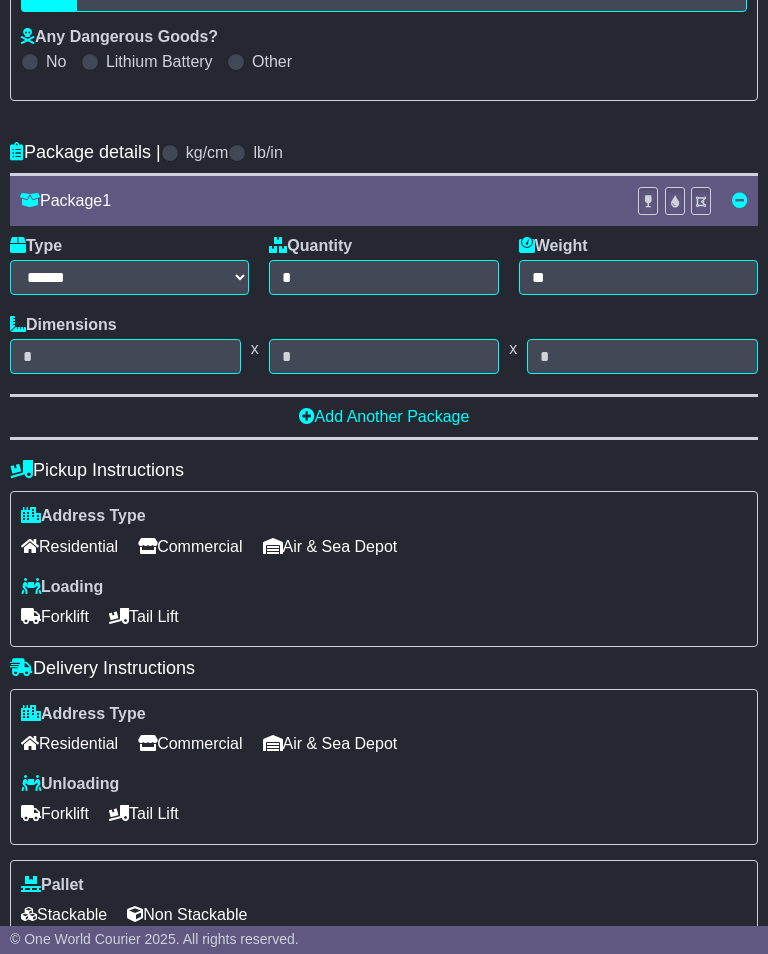 click on "Dimensions
x
x" at bounding box center (384, 344) 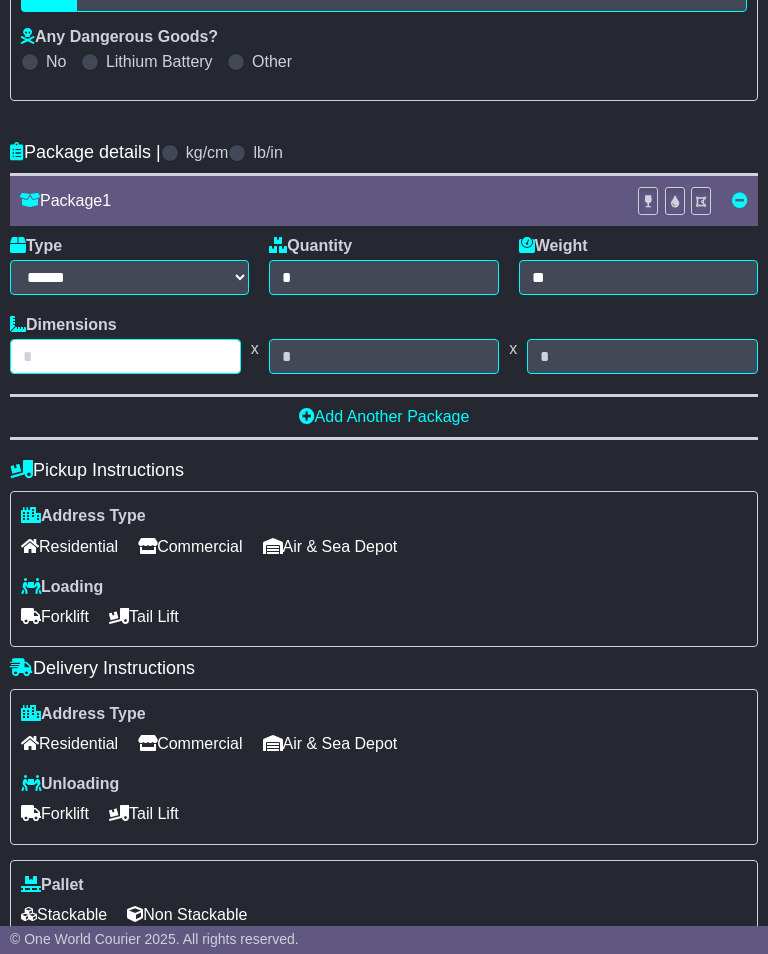 click at bounding box center (125, 356) 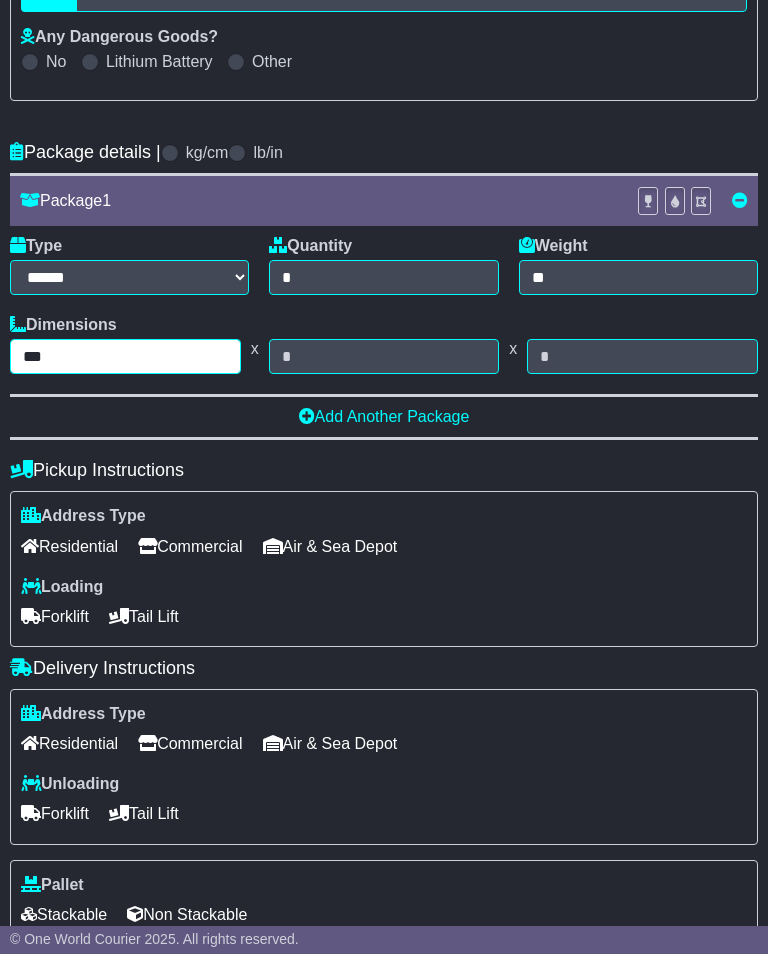 type on "***" 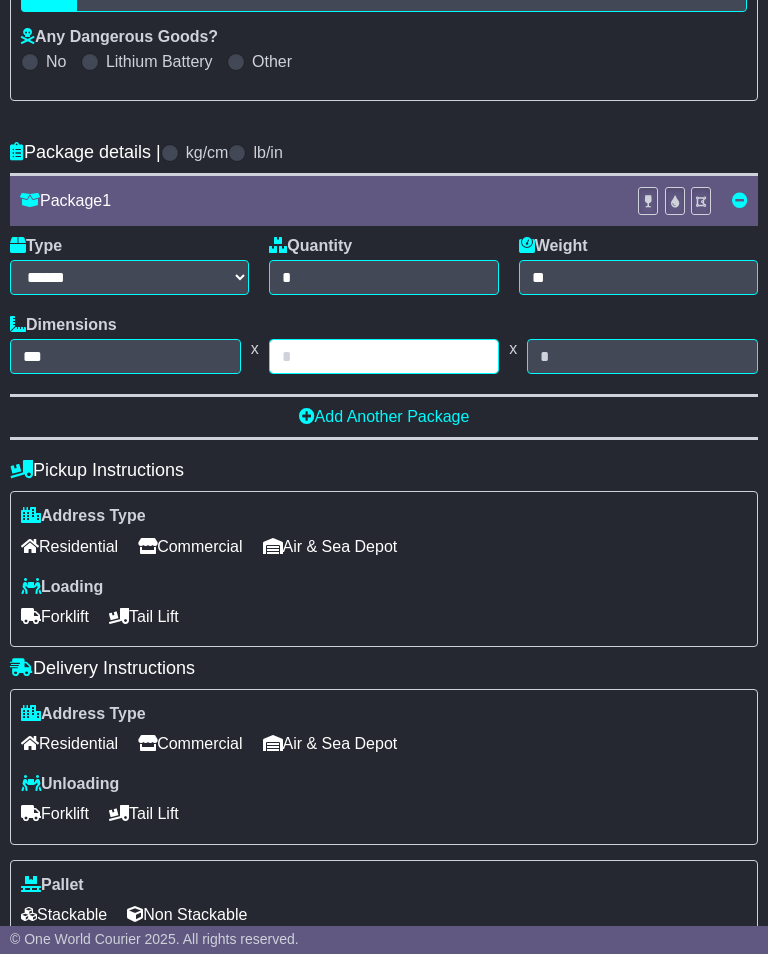 click at bounding box center [384, 356] 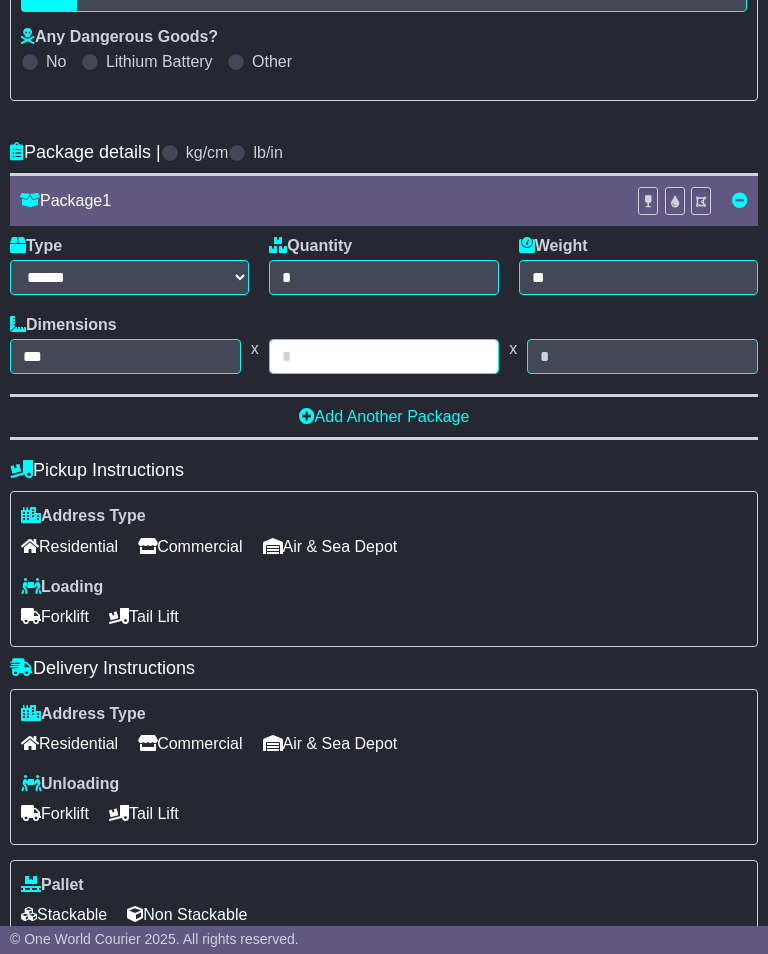 type on "*" 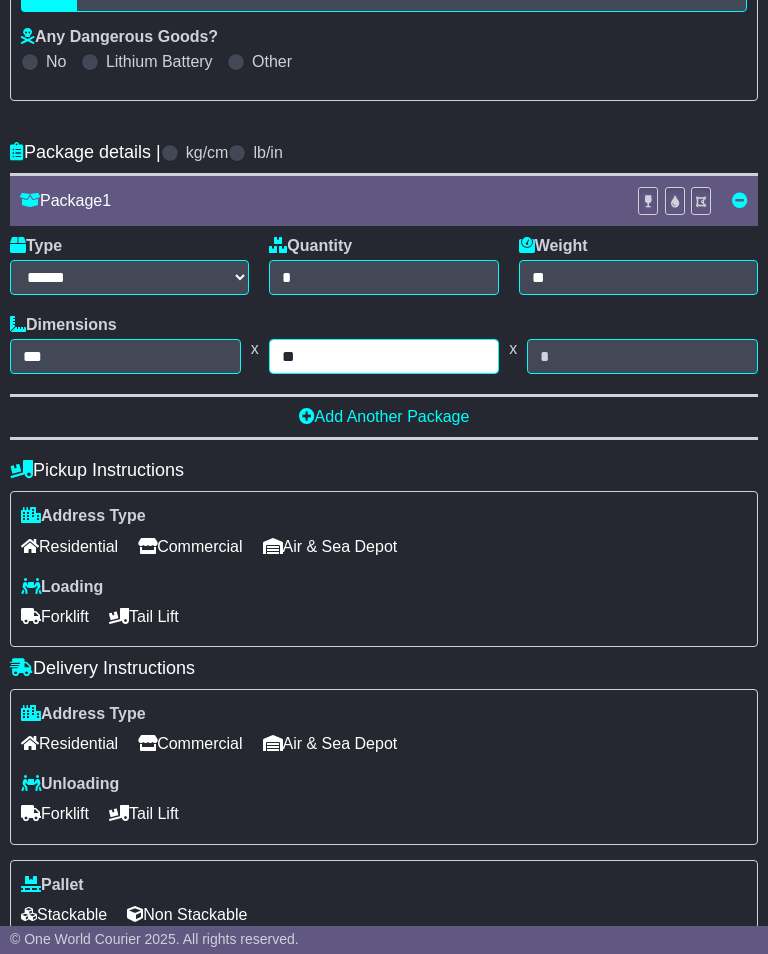 type on "**" 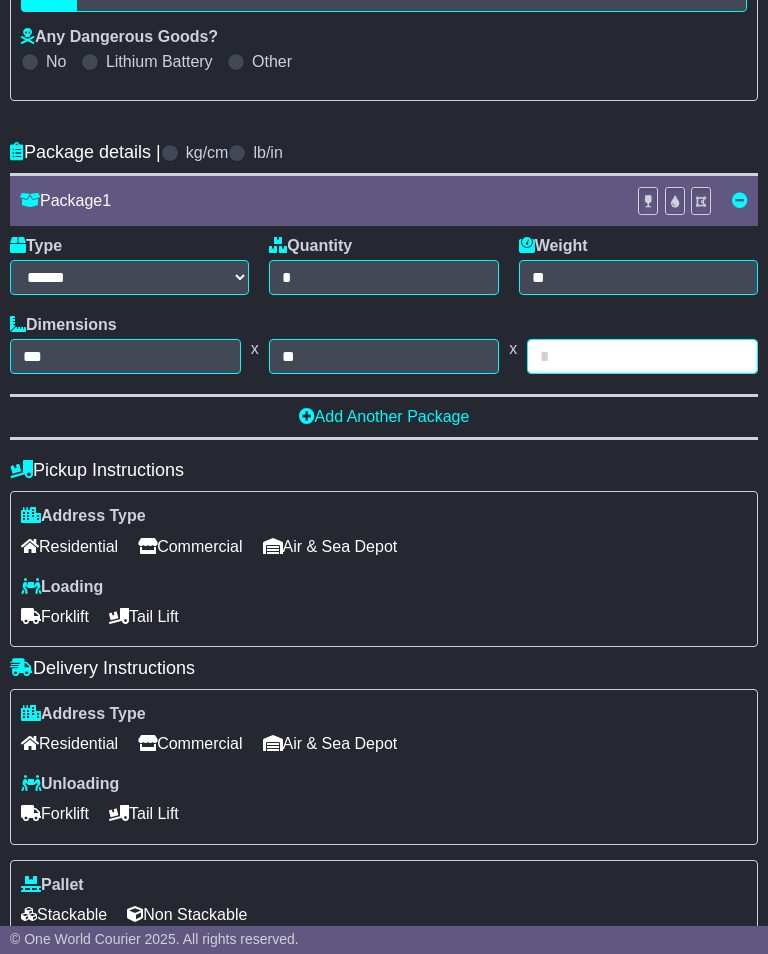 click at bounding box center (642, 356) 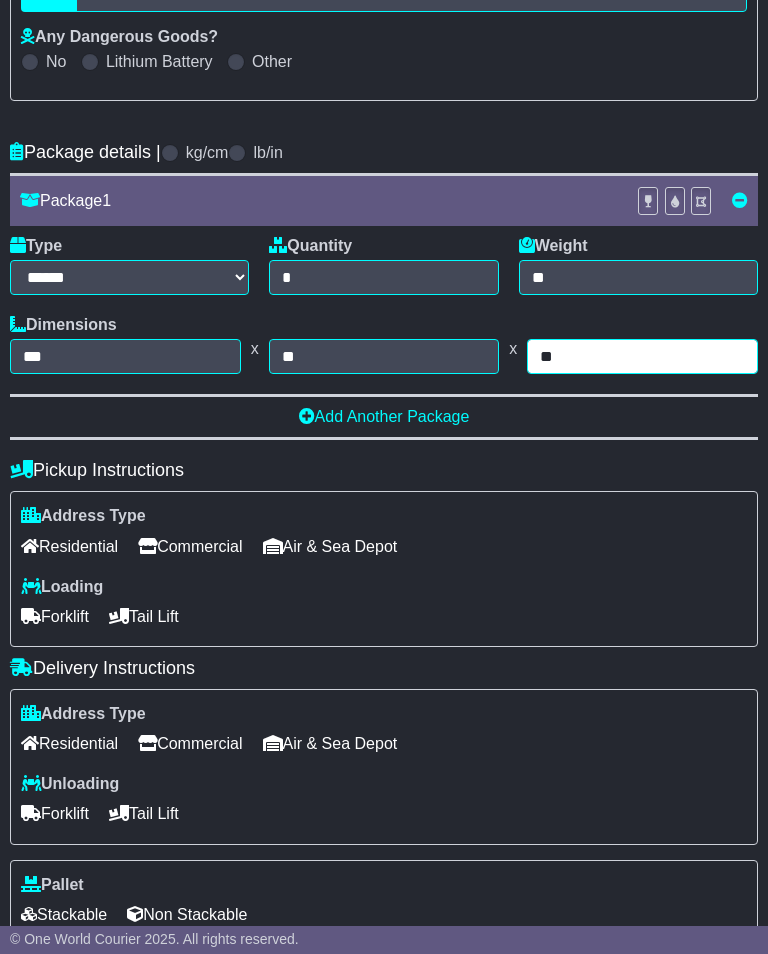 type on "**" 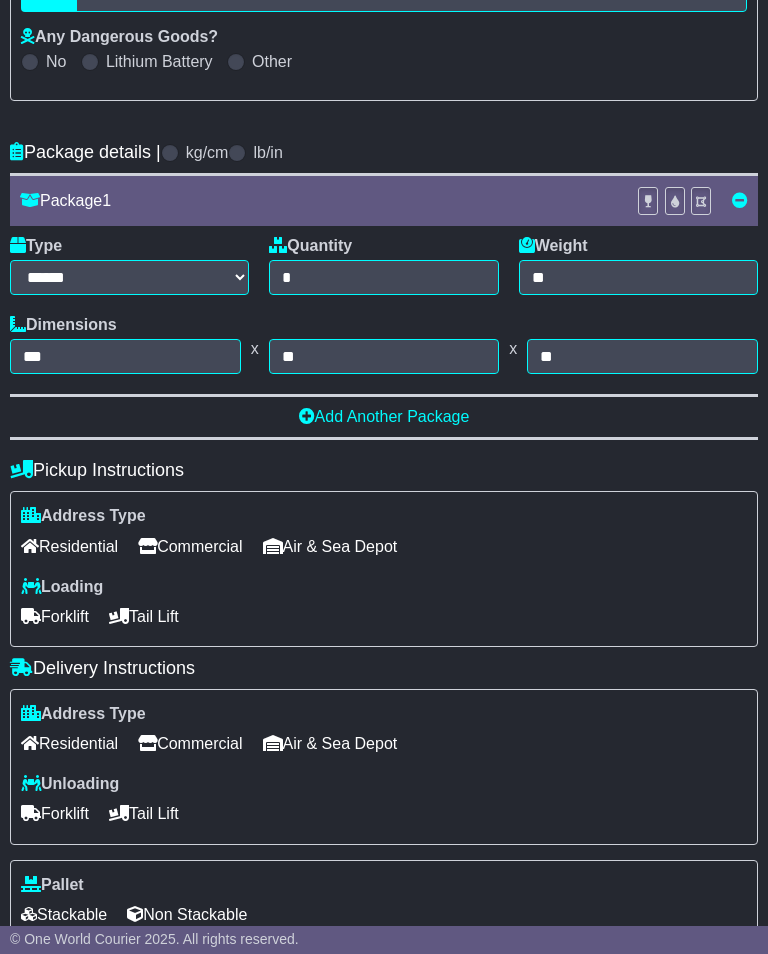 click on "Commercial" at bounding box center [190, 546] 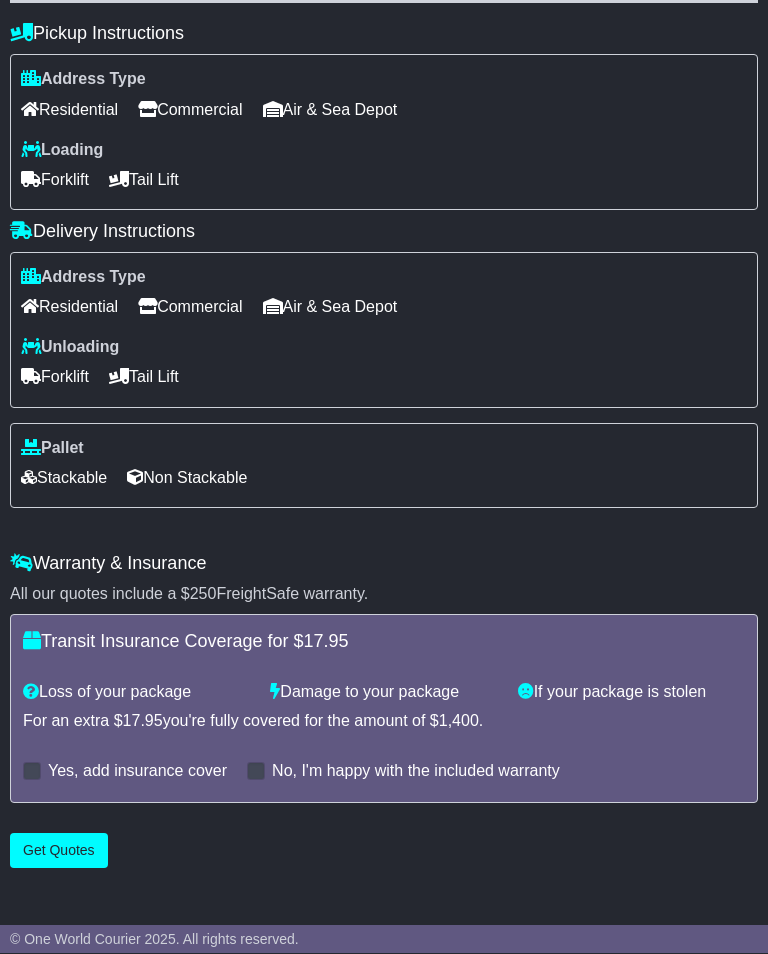 scroll, scrollTop: 960, scrollLeft: 0, axis: vertical 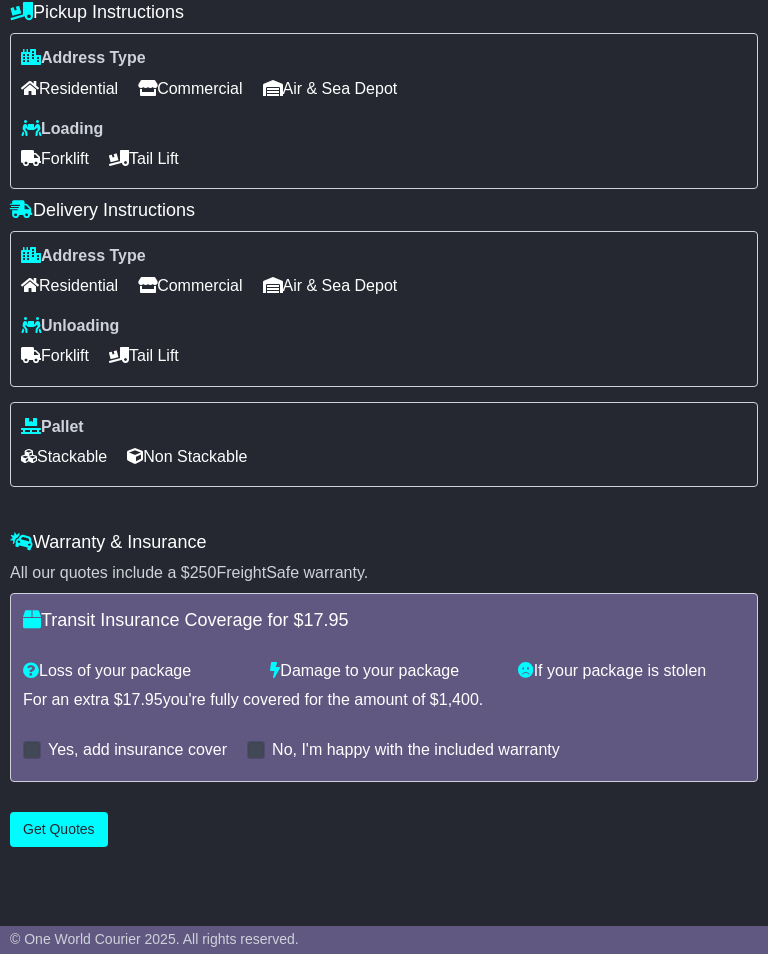 click on "Get Quotes" at bounding box center [59, 829] 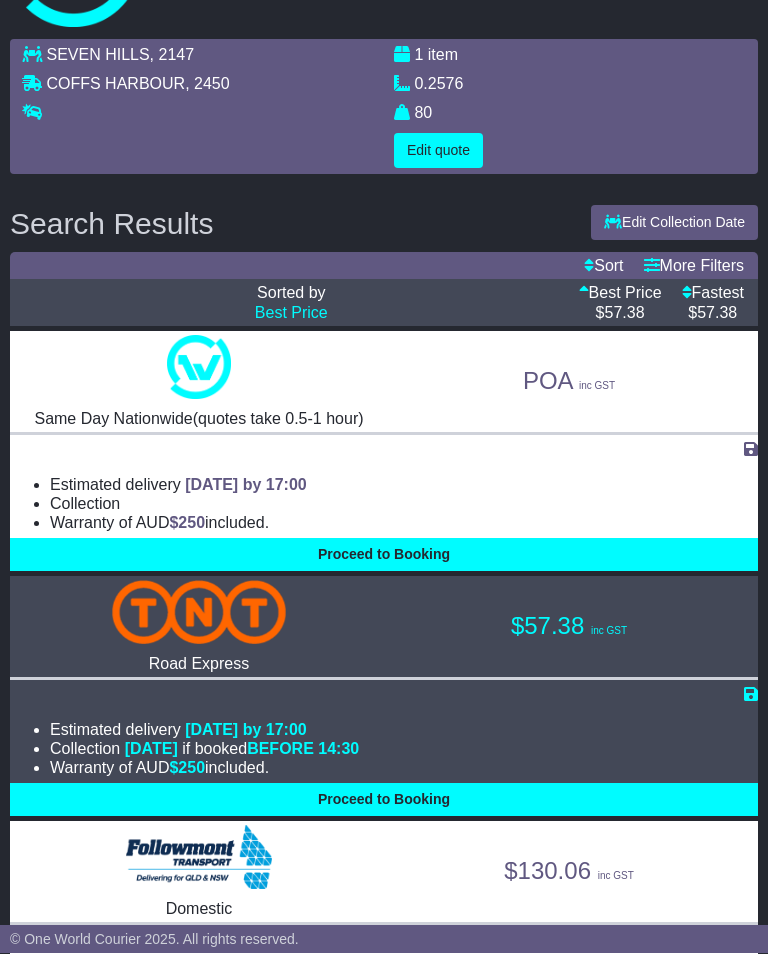 scroll, scrollTop: 116, scrollLeft: 0, axis: vertical 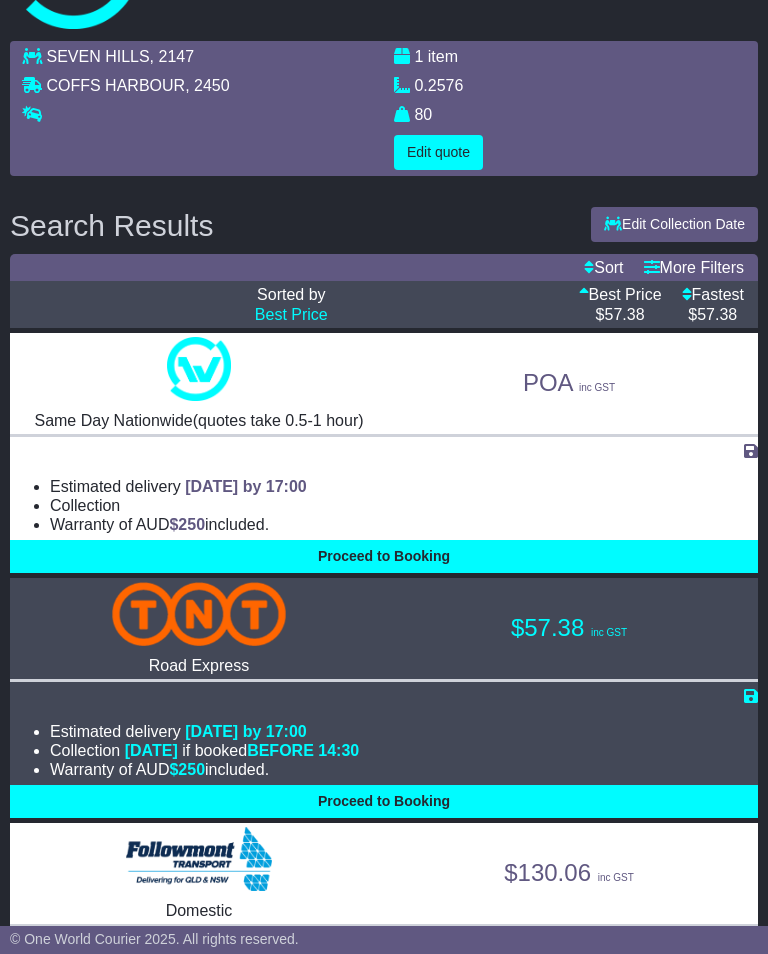 click on "Proceed to Booking" at bounding box center (384, 801) 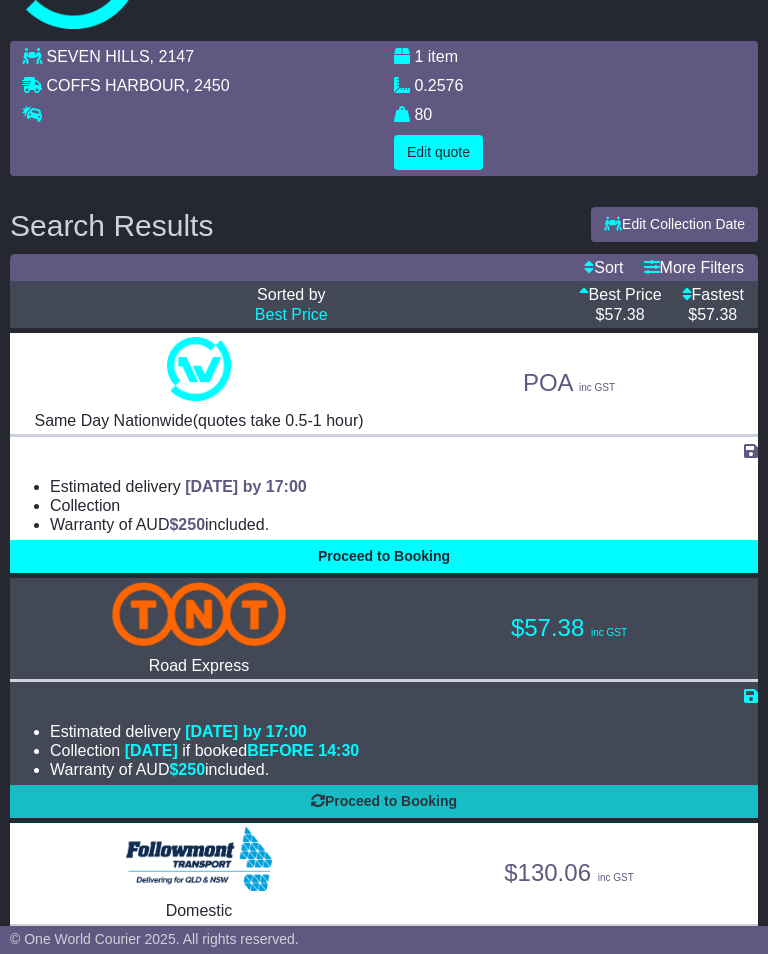 select on "*****" 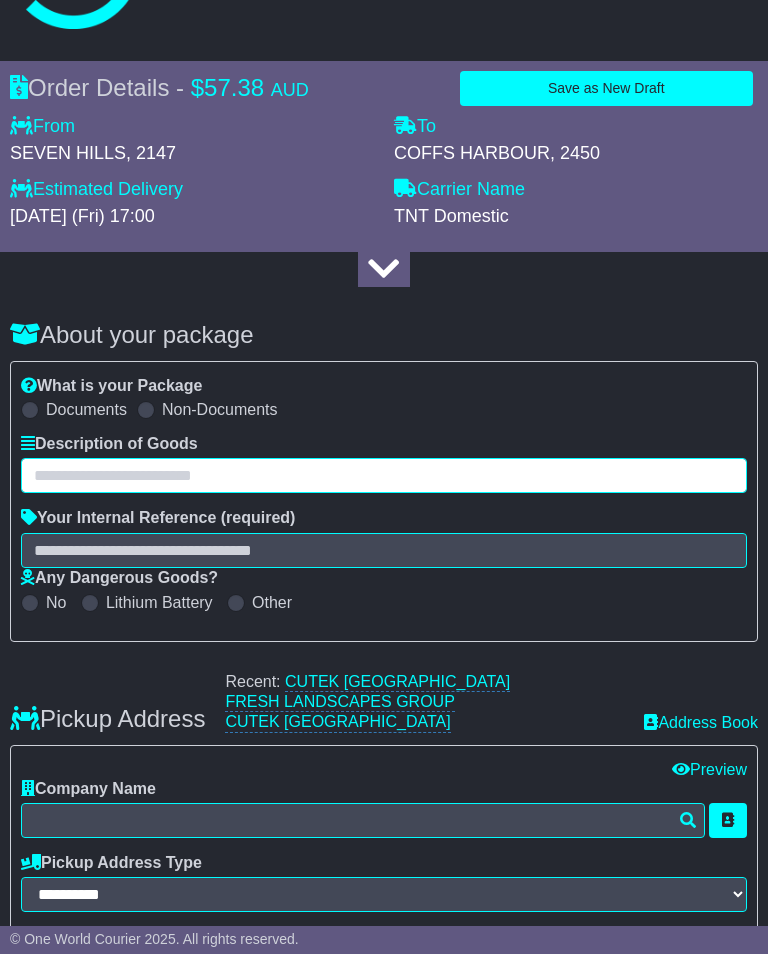 click at bounding box center [384, 475] 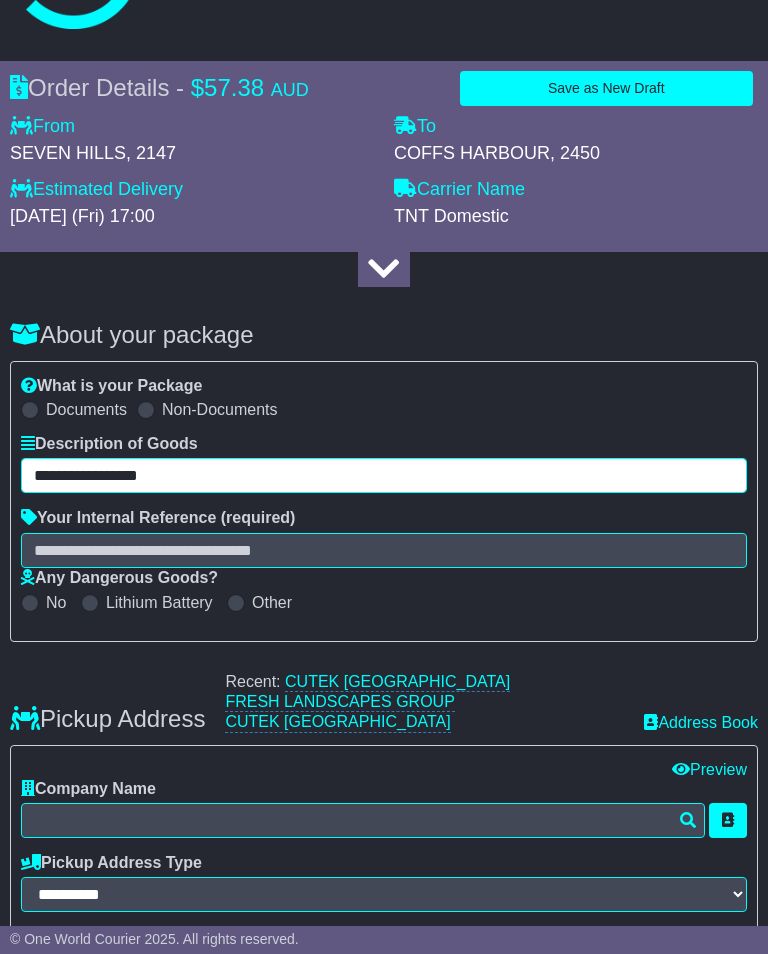 type on "**********" 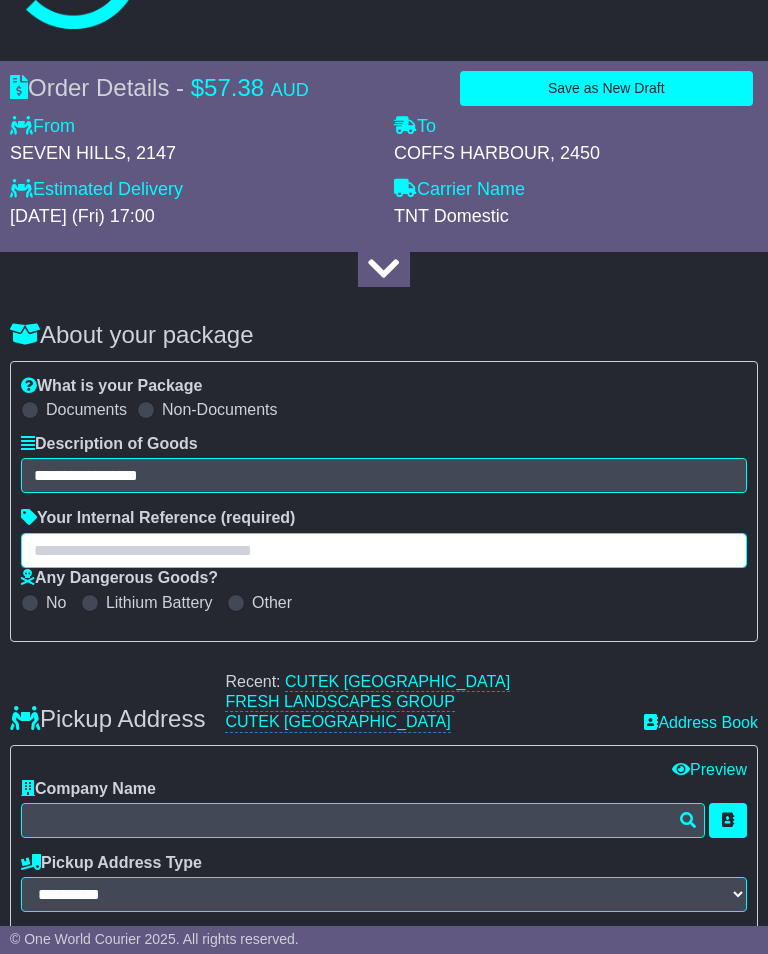 click at bounding box center [384, 550] 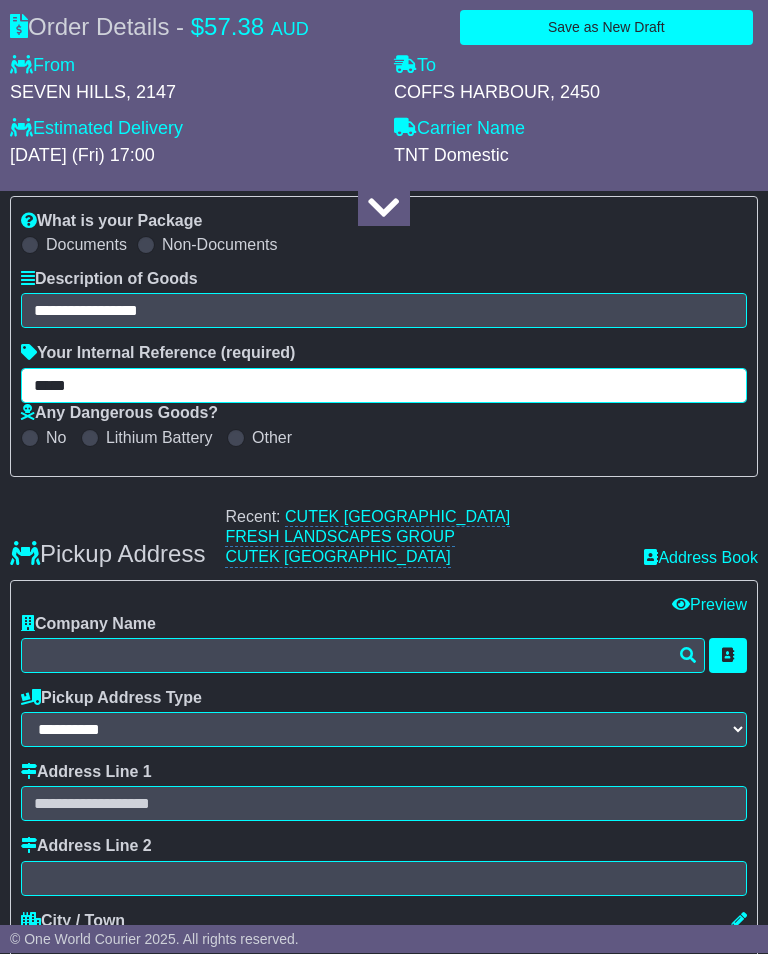 type on "*****" 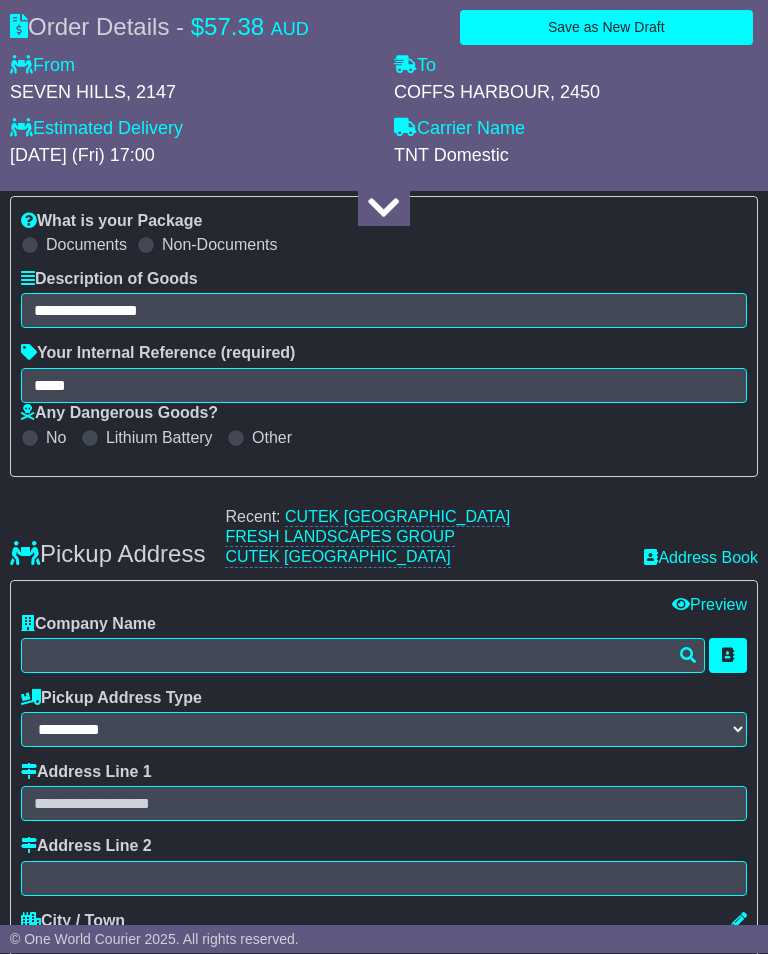 click on "CUTEK [GEOGRAPHIC_DATA]" at bounding box center (397, 518) 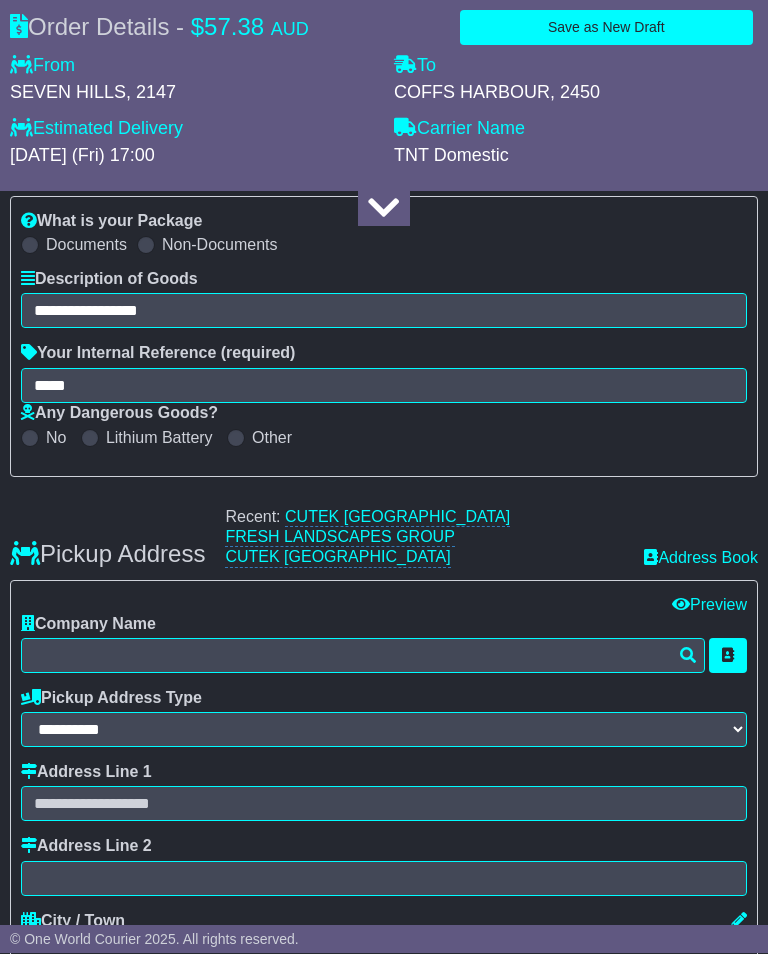 scroll, scrollTop: 281, scrollLeft: 0, axis: vertical 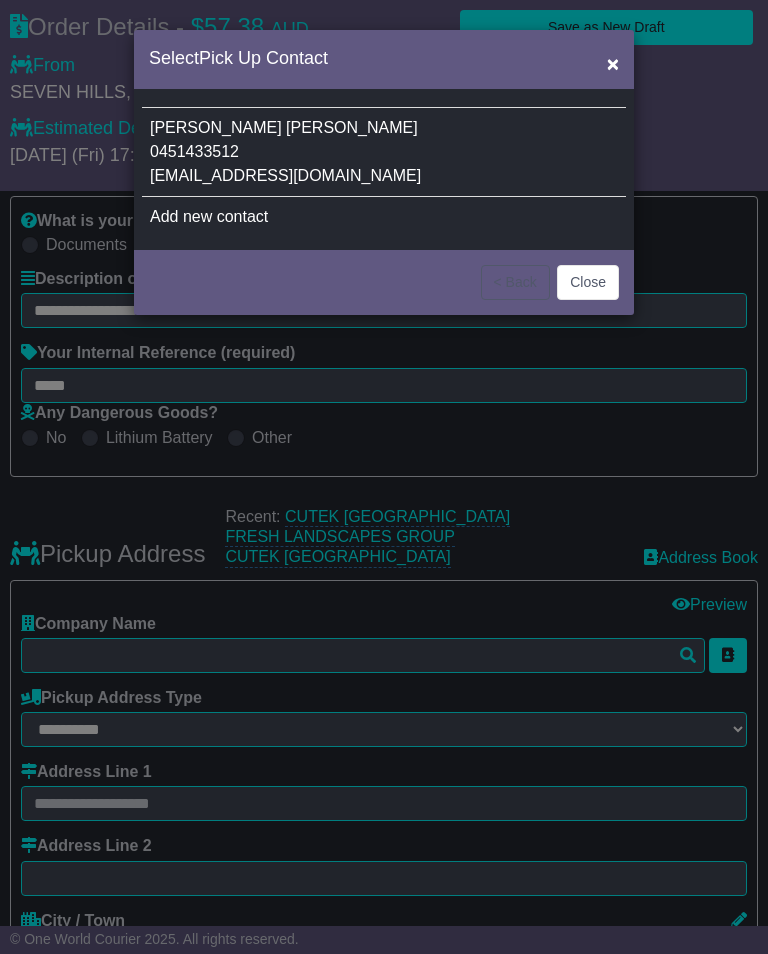click on "Julio   Mendoza-Correa
0451433512
nswdispatch@cutekaustralia.com.au" at bounding box center [384, 152] 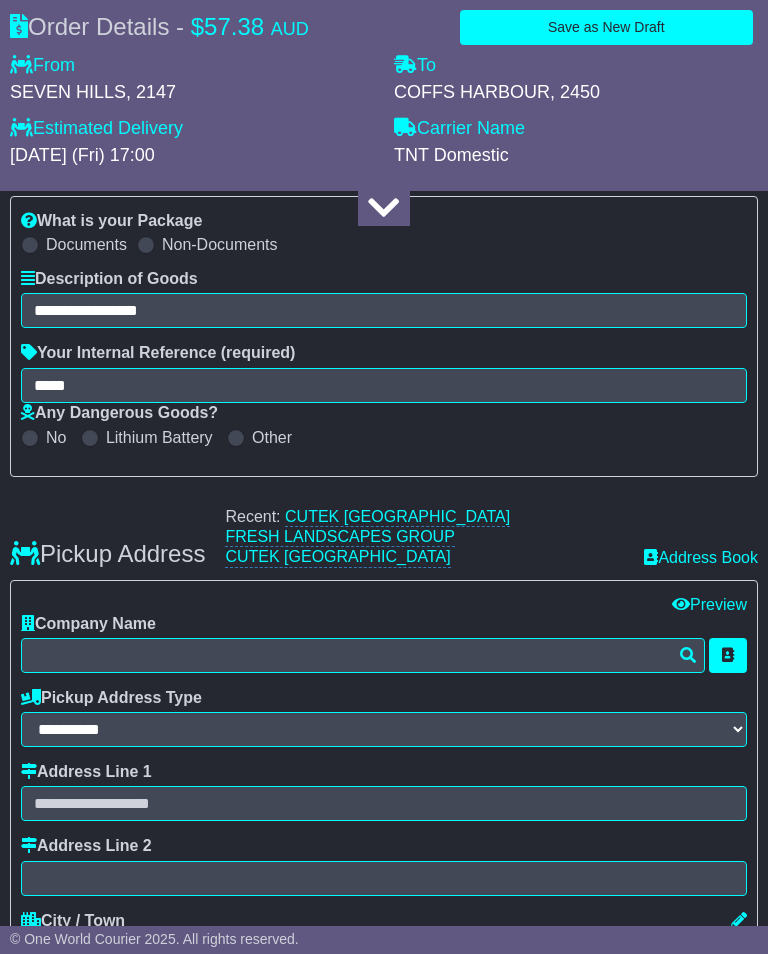 type on "**********" 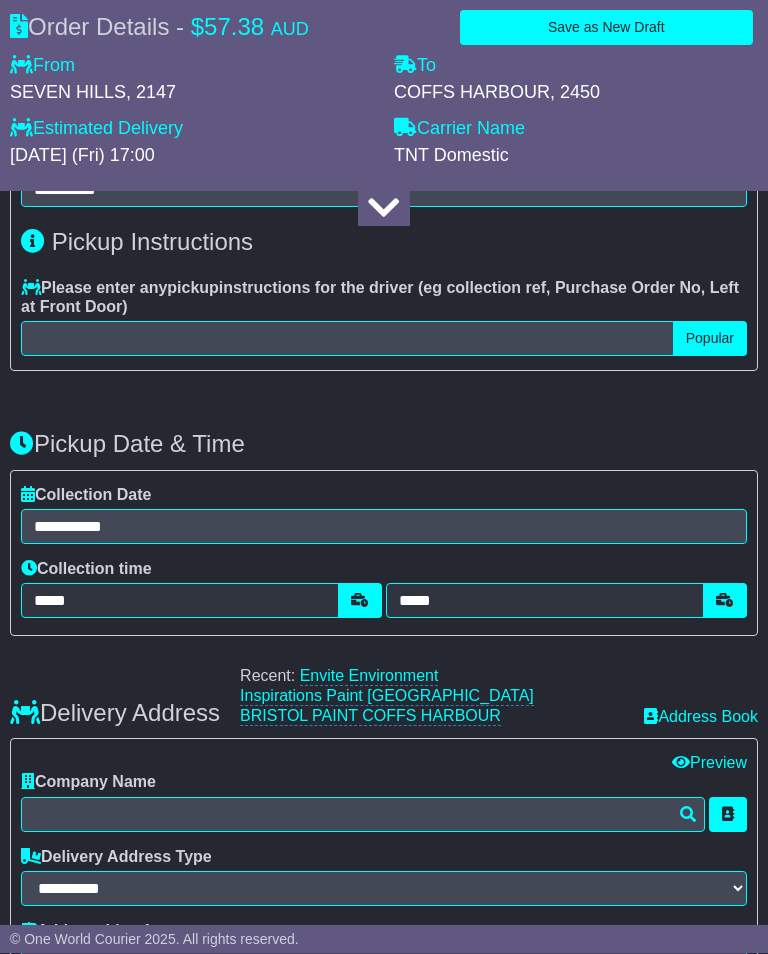 scroll, scrollTop: 1383, scrollLeft: 0, axis: vertical 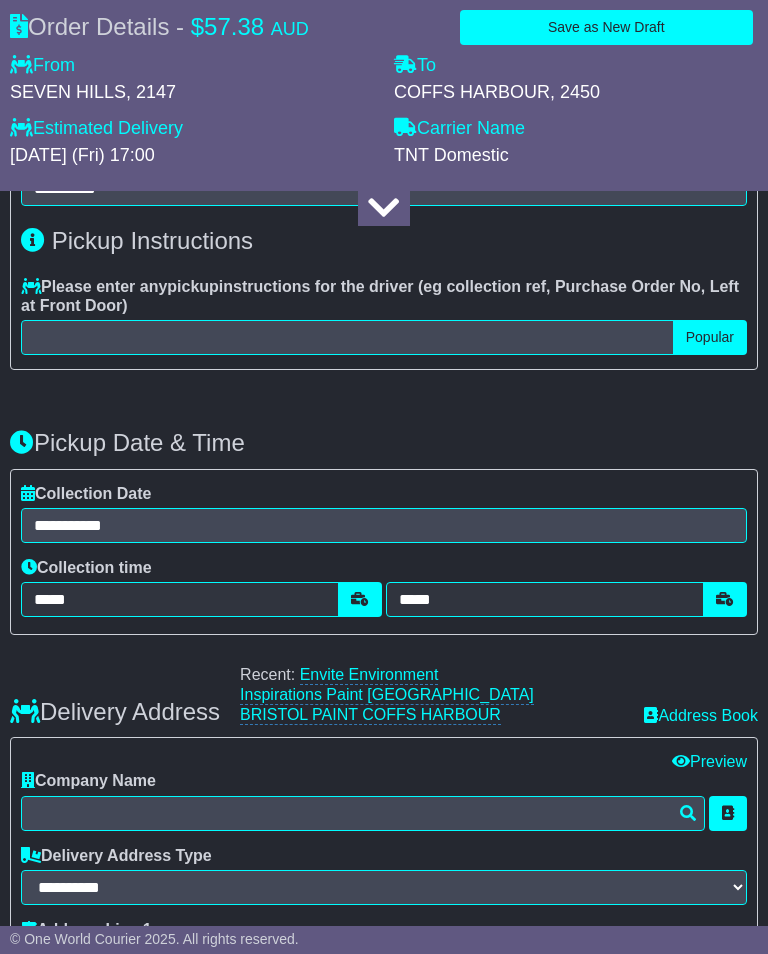 click on "Inspirations Paint Coffs Harbour" at bounding box center [387, 695] 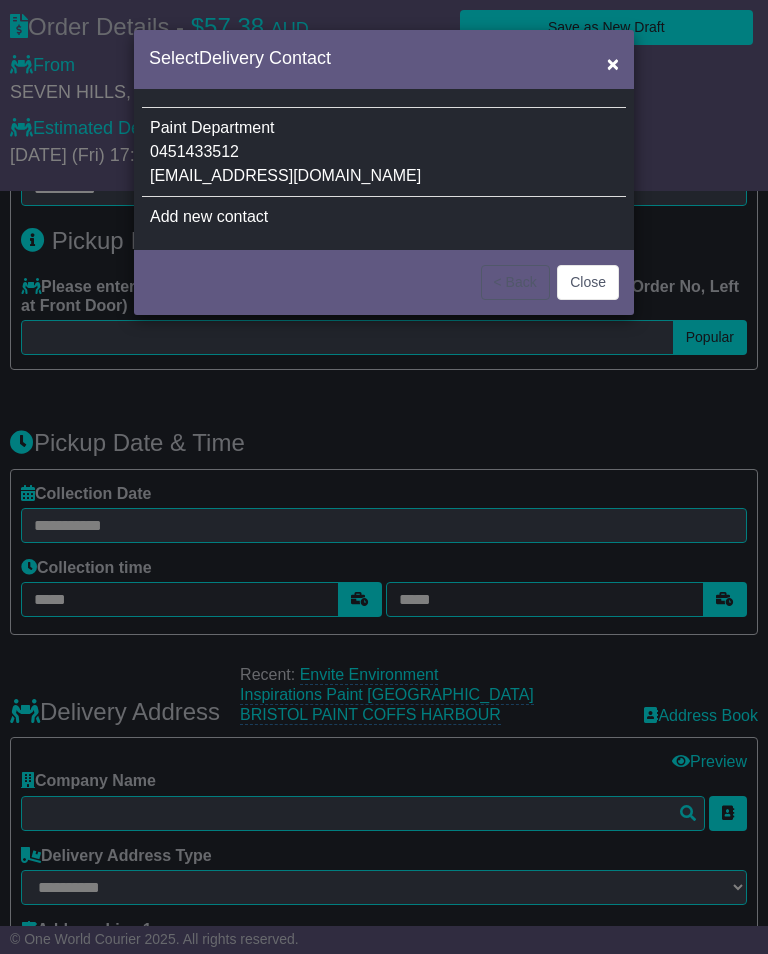 click on "Paint   Department
0451433512
nswdispatch@cutekaustralia.com.au" at bounding box center (384, 152) 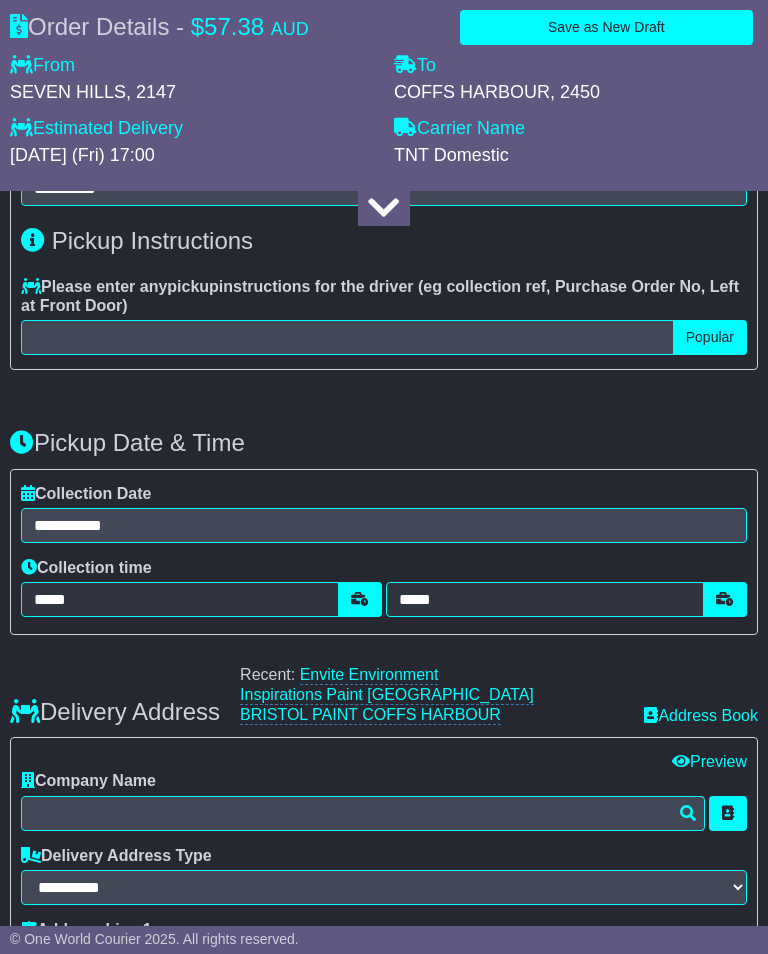 type on "**********" 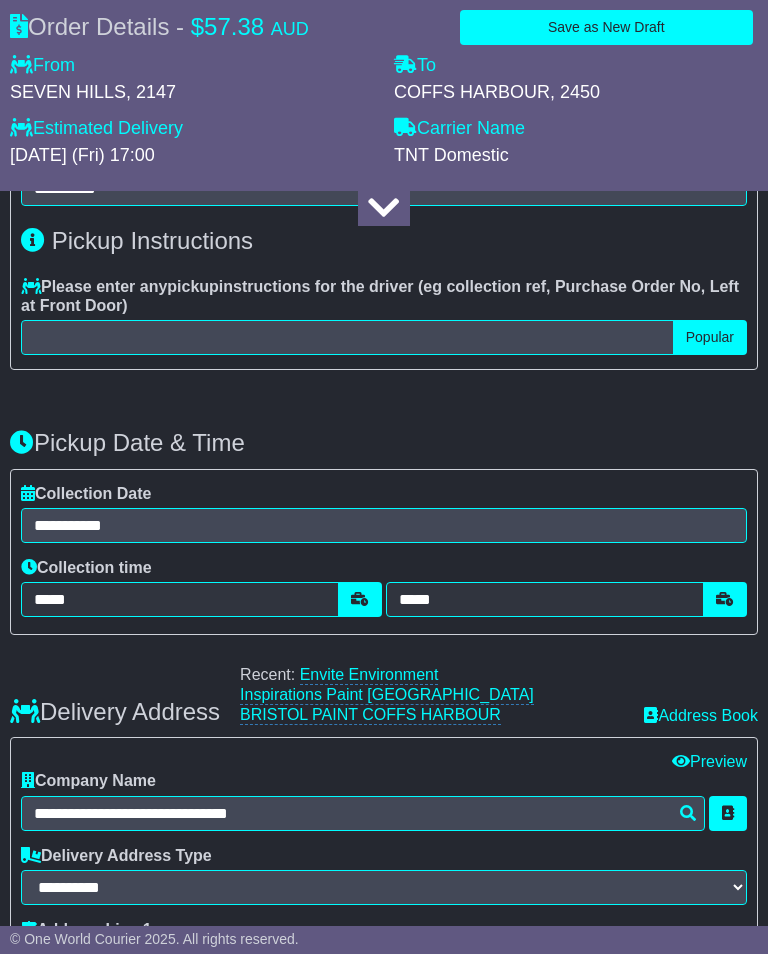 type on "**********" 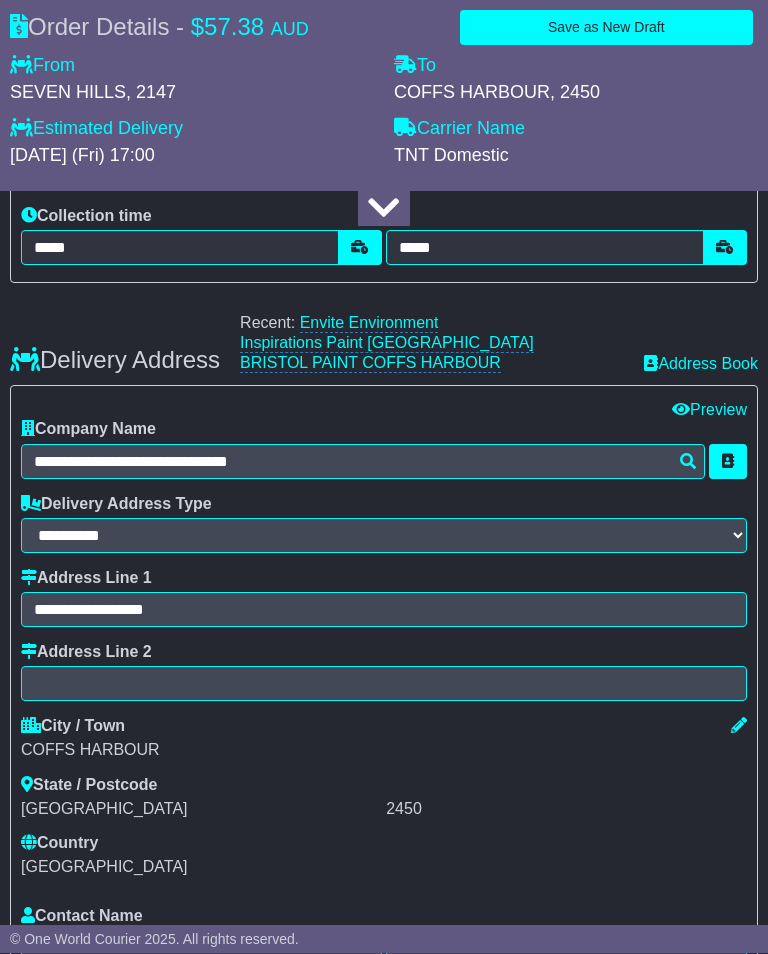 scroll, scrollTop: 1741, scrollLeft: 0, axis: vertical 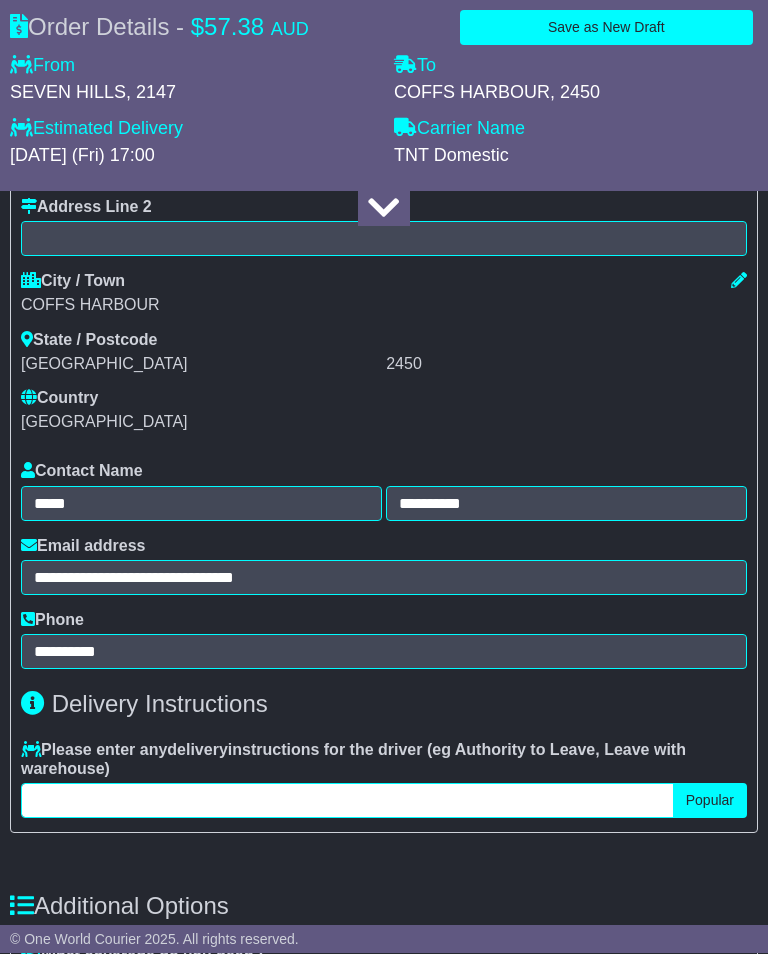 click at bounding box center (347, 801) 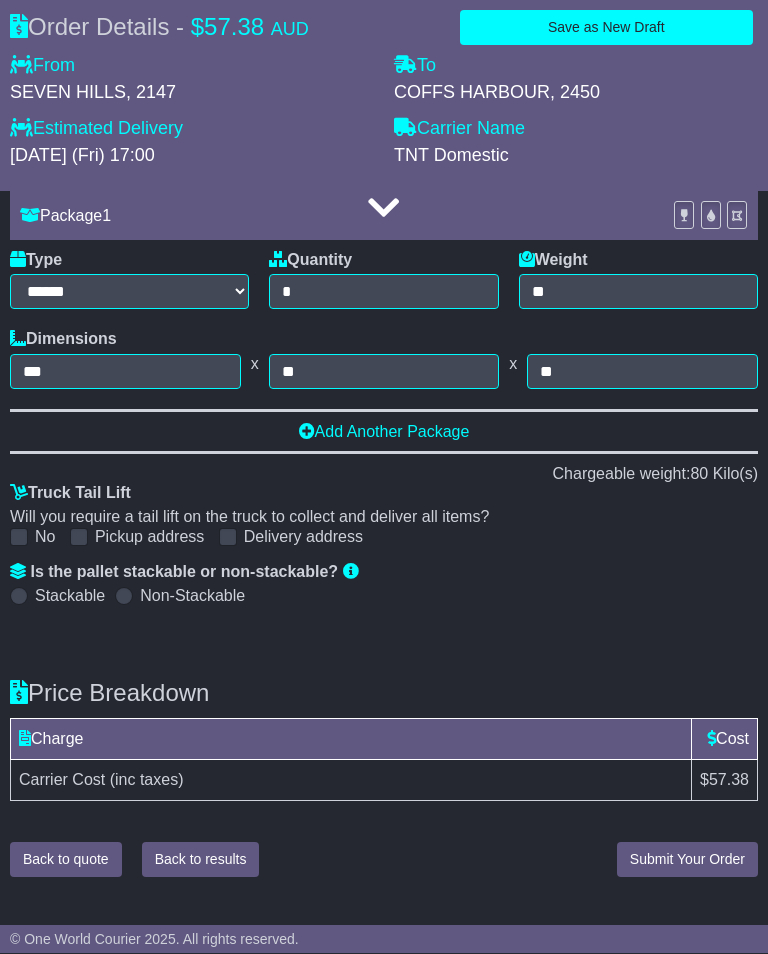 scroll, scrollTop: 3374, scrollLeft: 0, axis: vertical 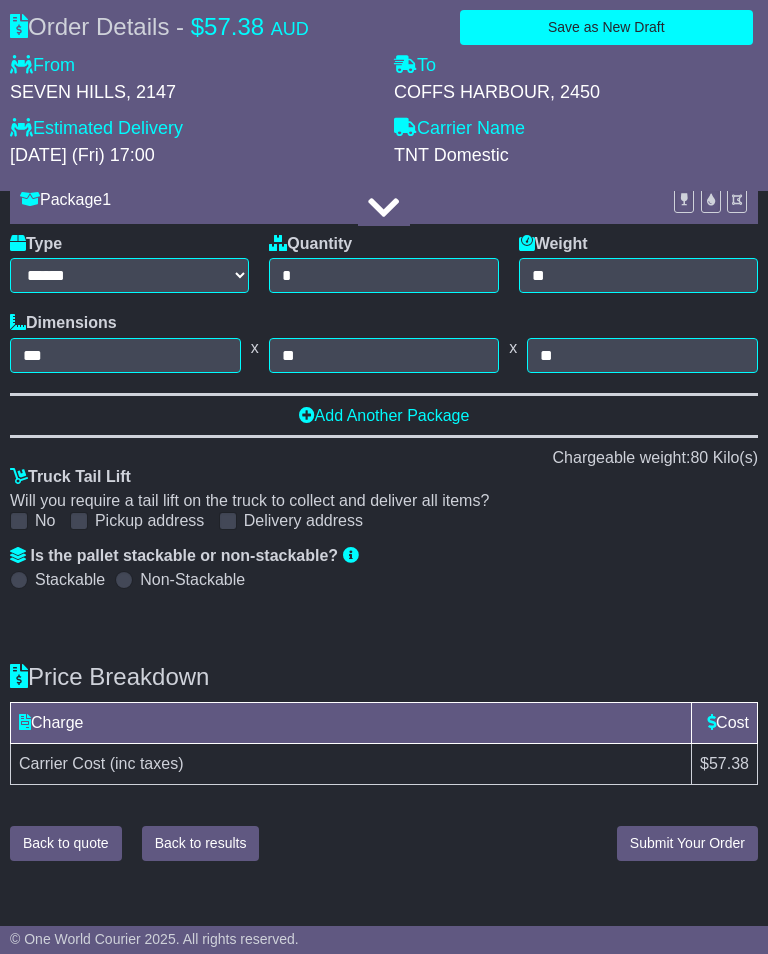 type on "**********" 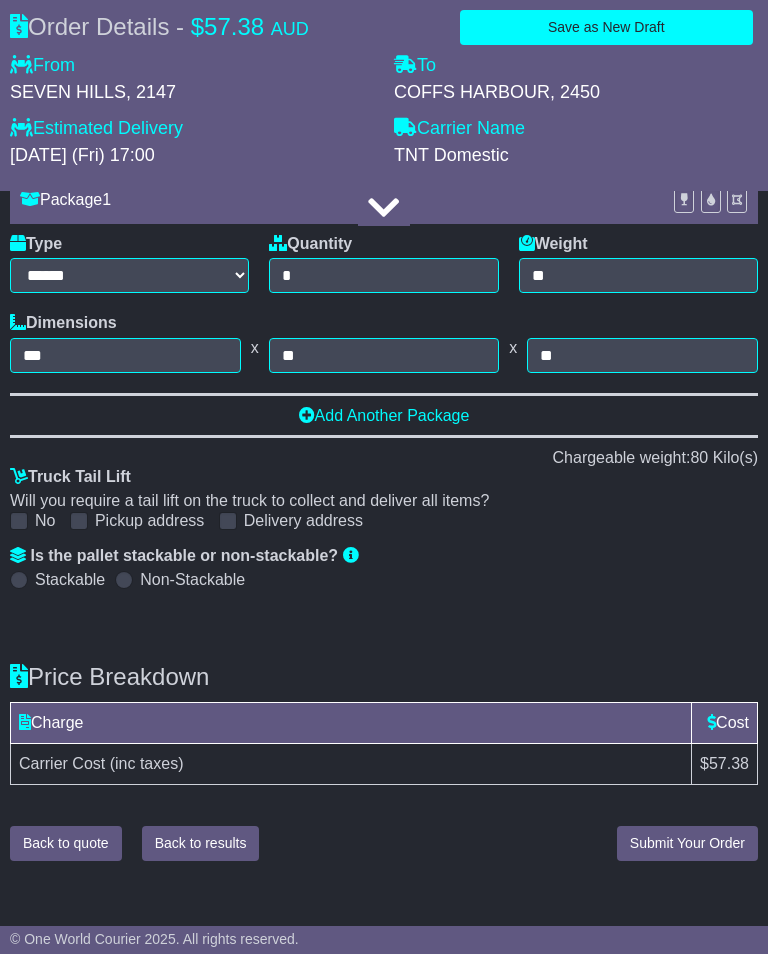 click on "Submit Your Order" at bounding box center (687, 843) 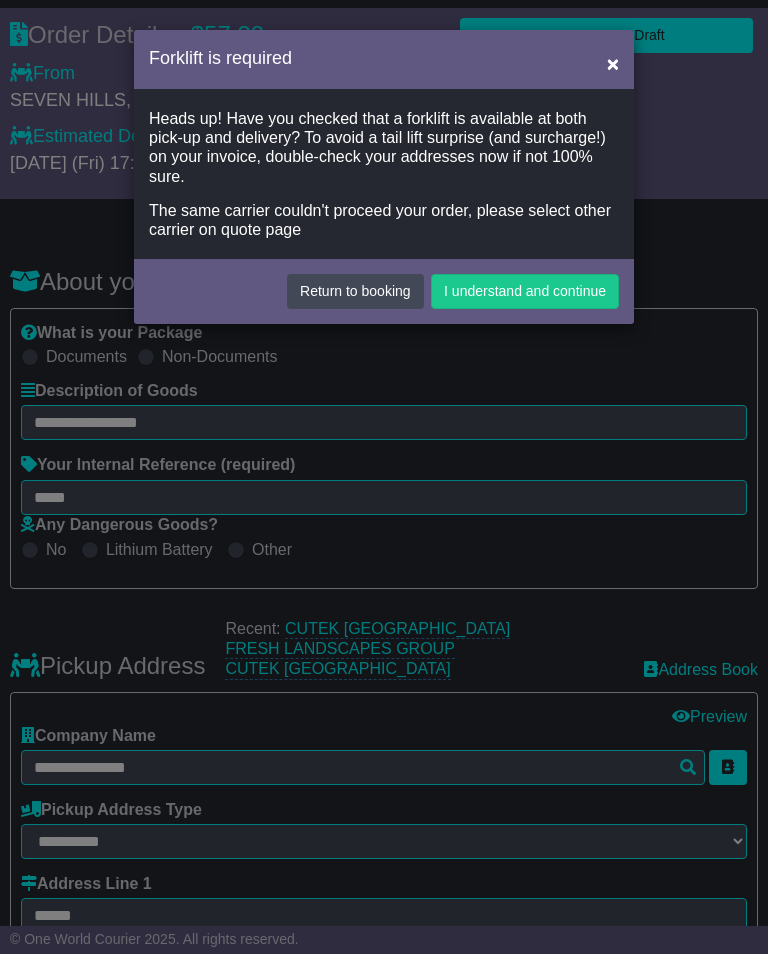 scroll, scrollTop: 0, scrollLeft: 0, axis: both 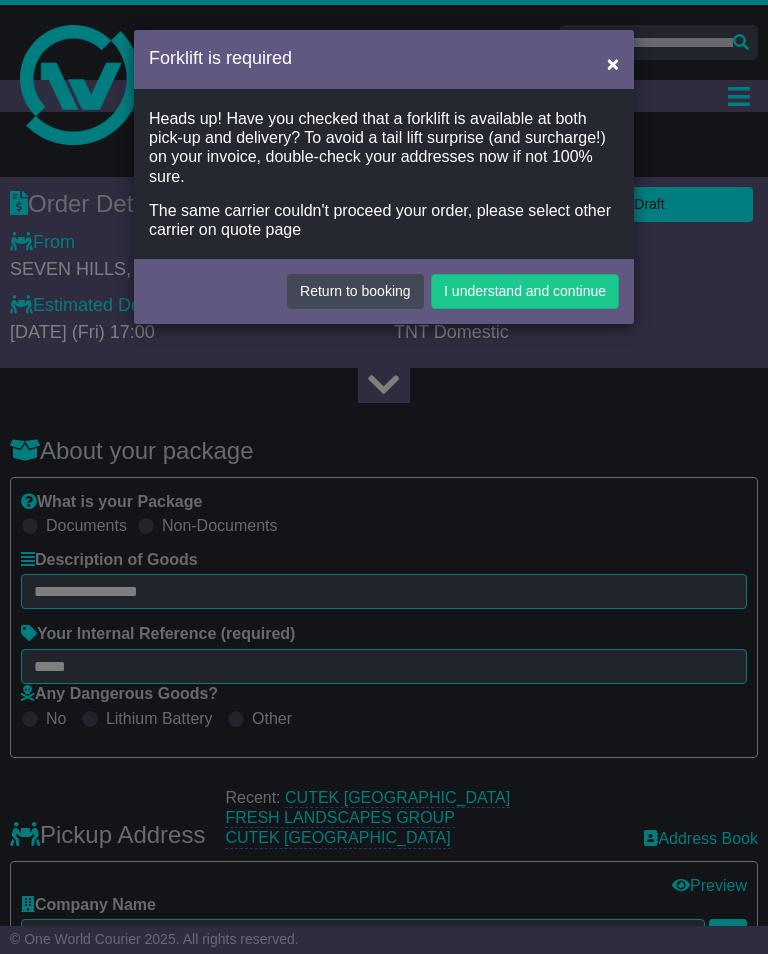 click on "I understand and continue" at bounding box center [525, 291] 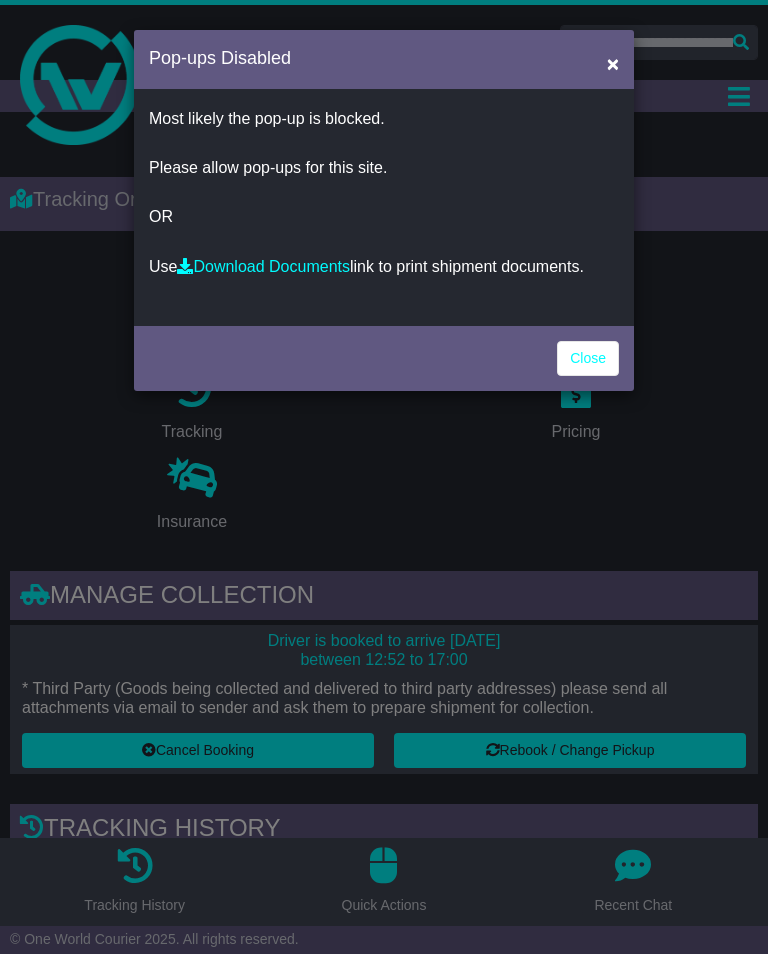 scroll, scrollTop: 0, scrollLeft: 0, axis: both 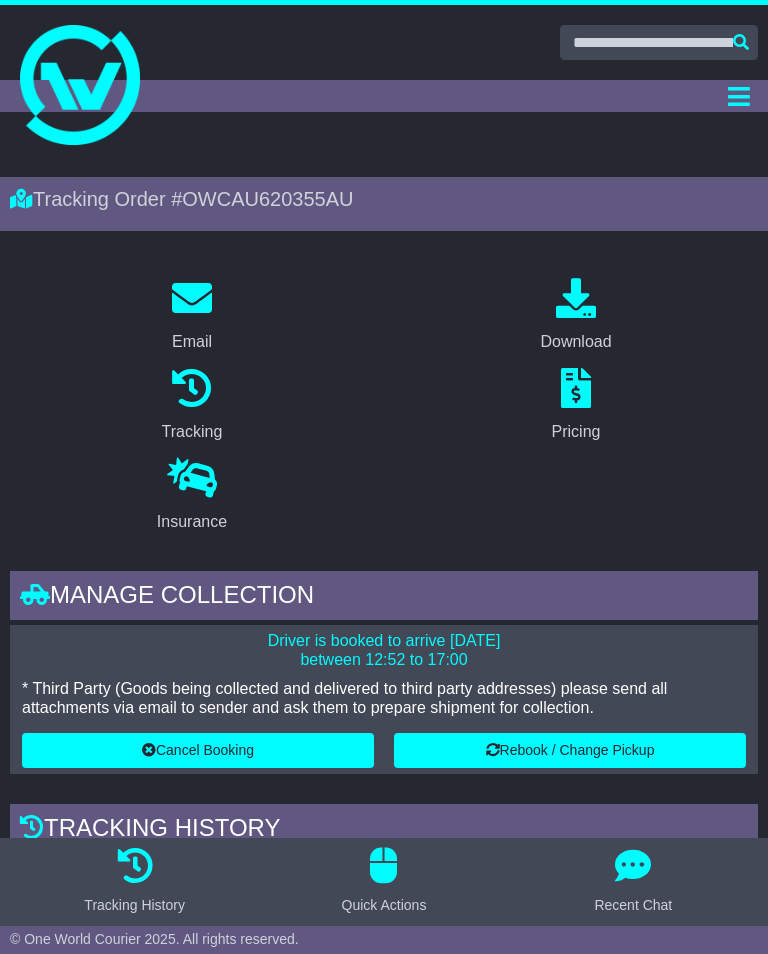 click at bounding box center [80, 85] 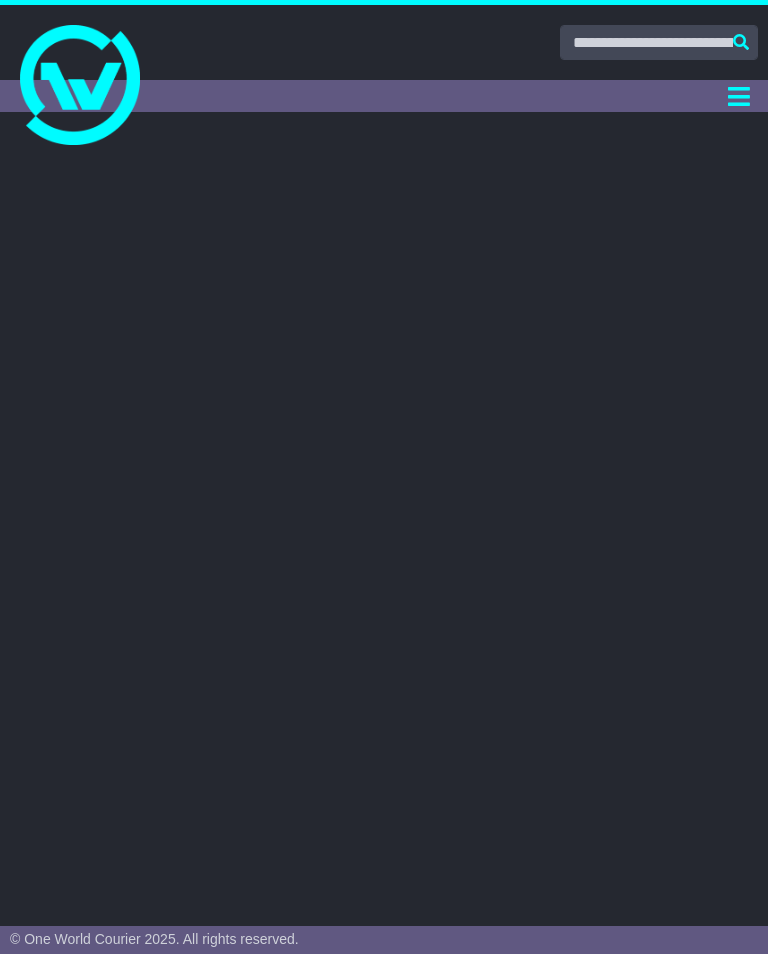 scroll, scrollTop: 0, scrollLeft: 0, axis: both 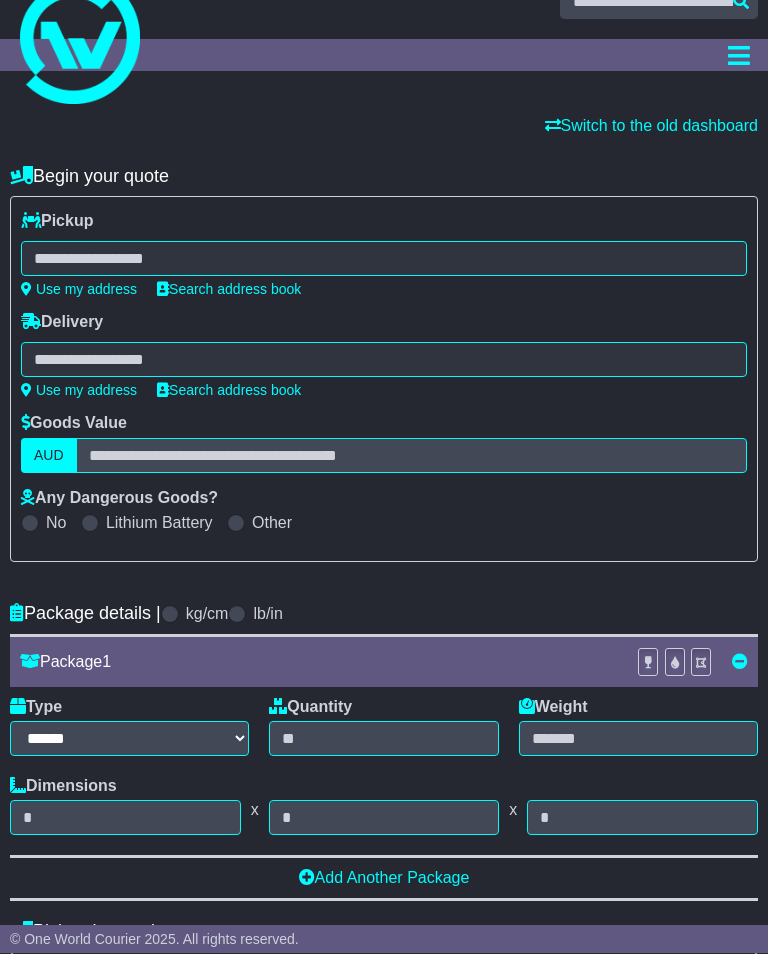click at bounding box center [384, 259] 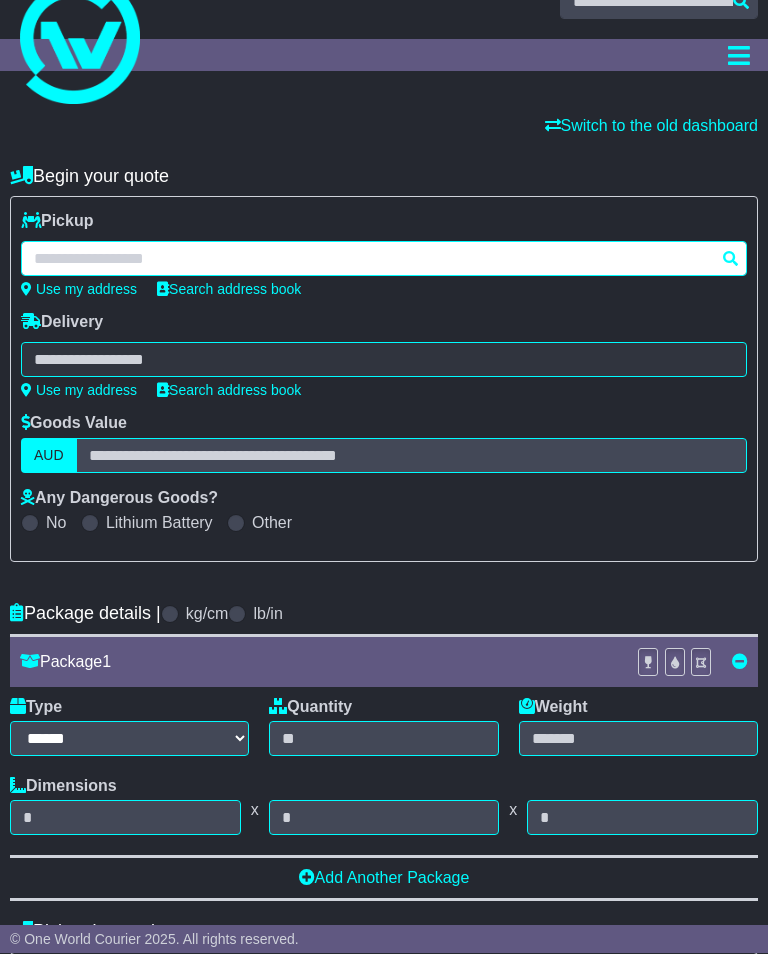 scroll, scrollTop: 37, scrollLeft: 0, axis: vertical 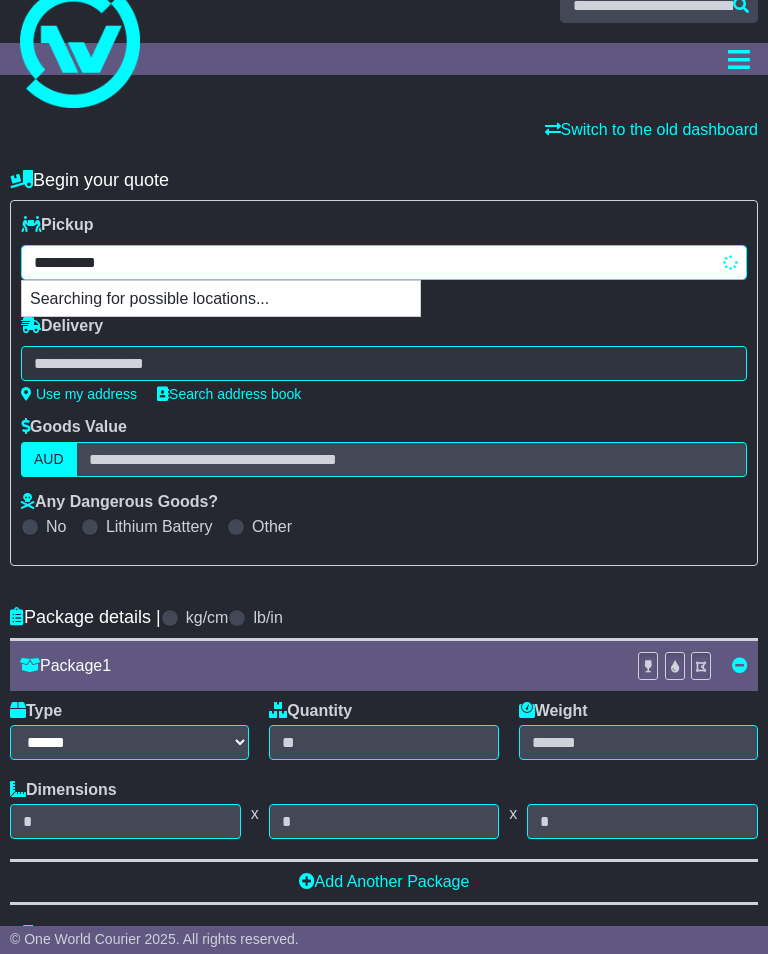 type on "**********" 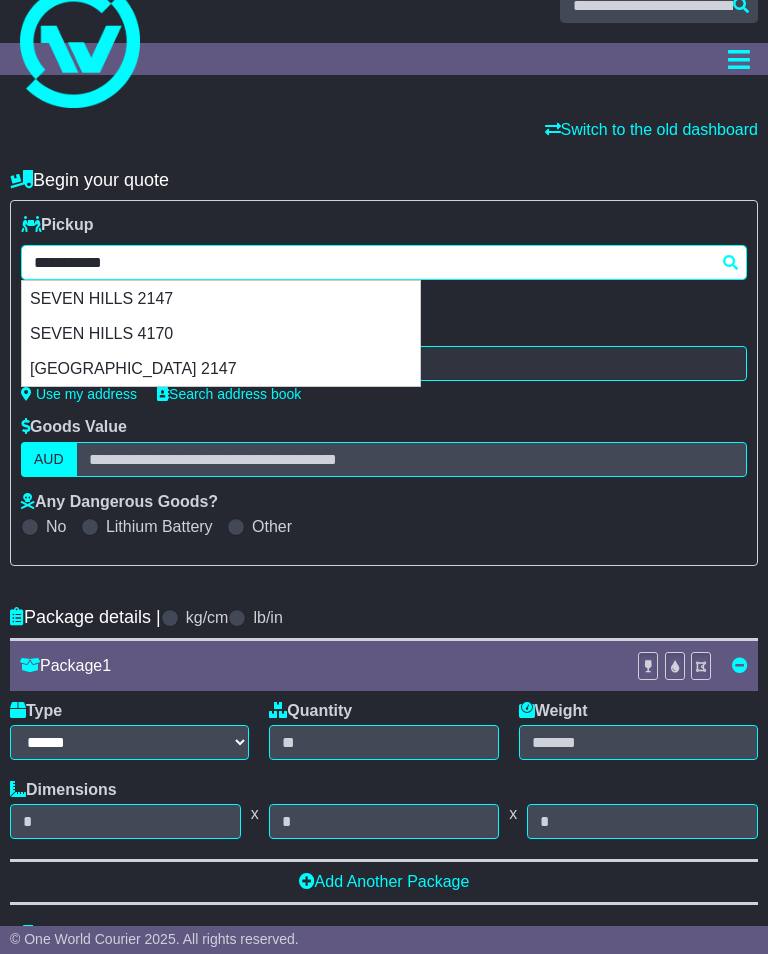 click on "SEVEN HILLS 2147" at bounding box center (221, 298) 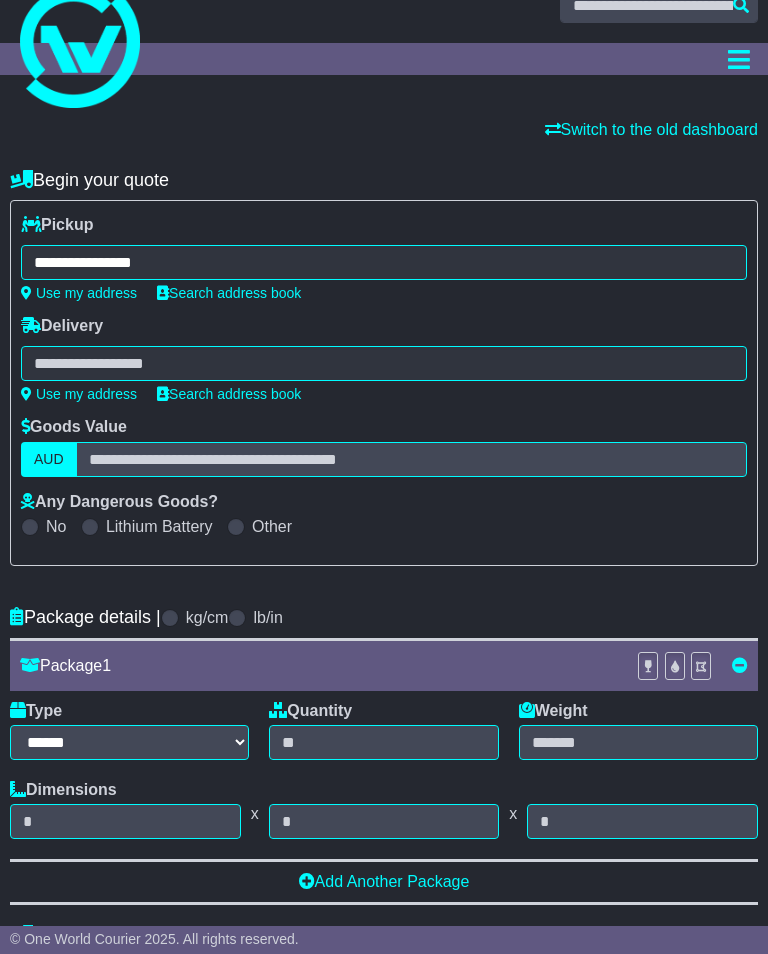 type on "**********" 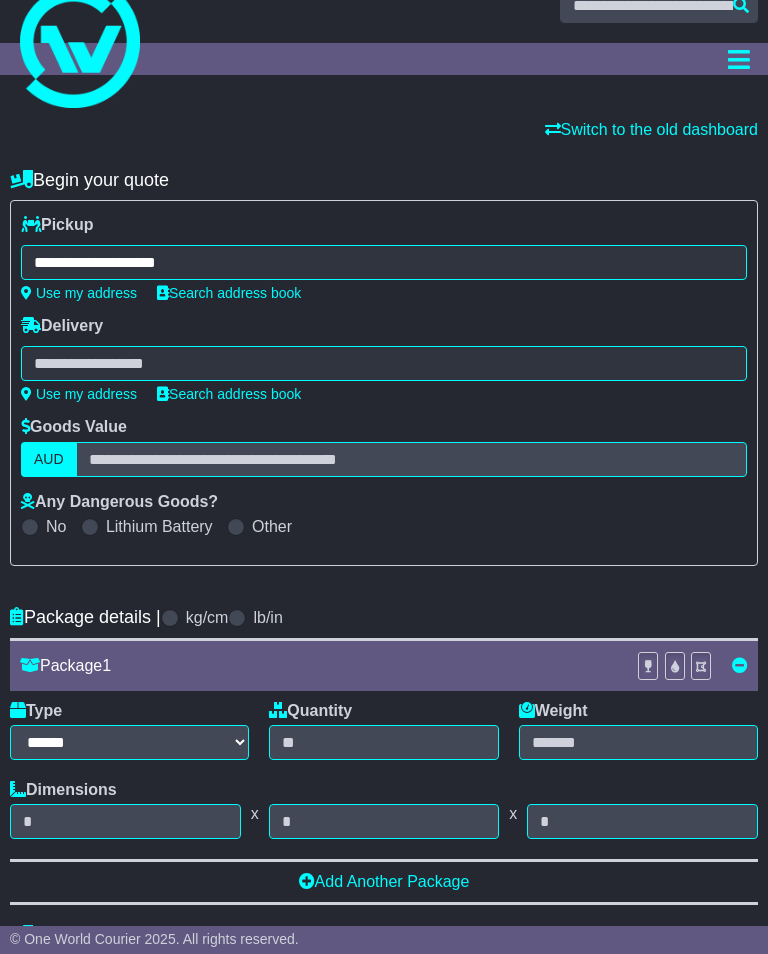 click at bounding box center [384, 363] 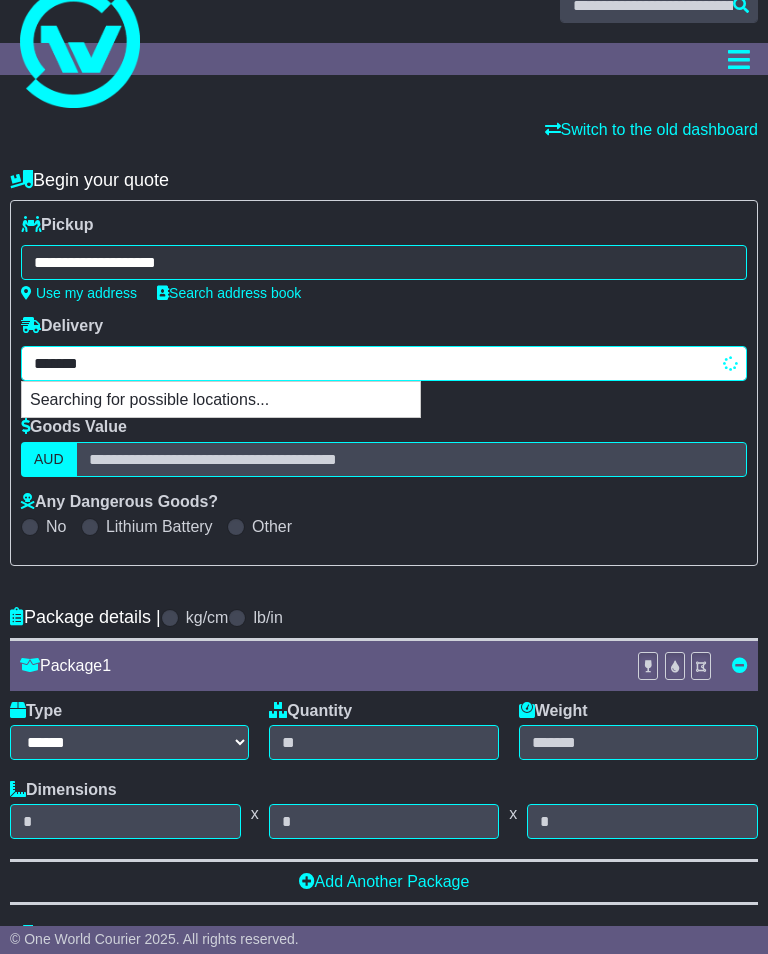 type on "********" 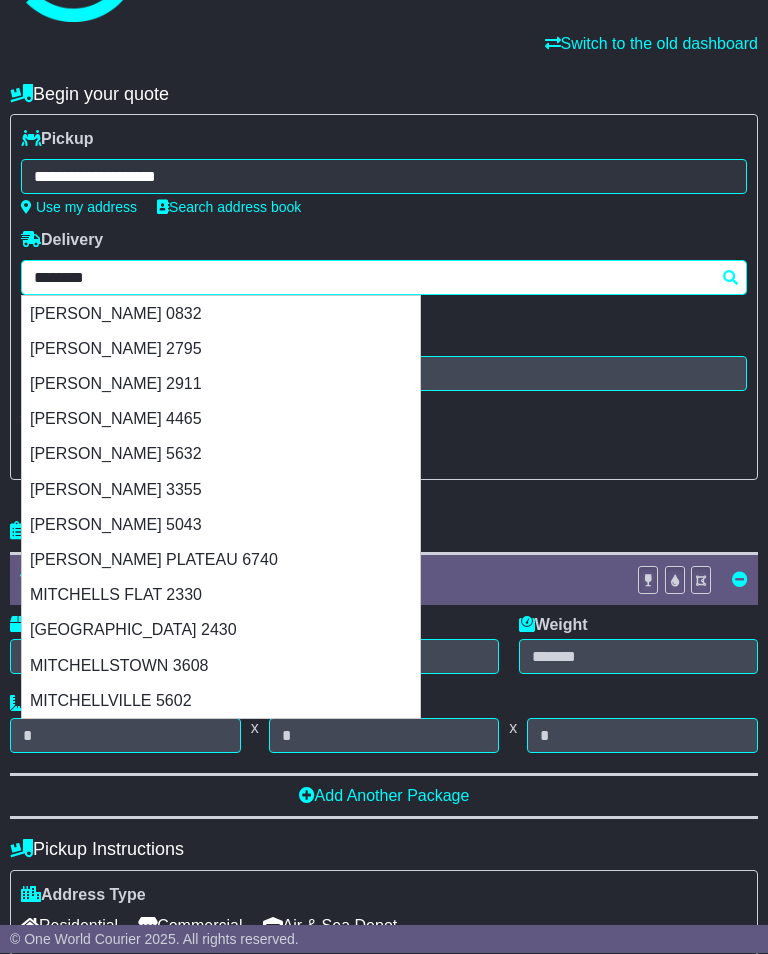 scroll, scrollTop: 144, scrollLeft: 0, axis: vertical 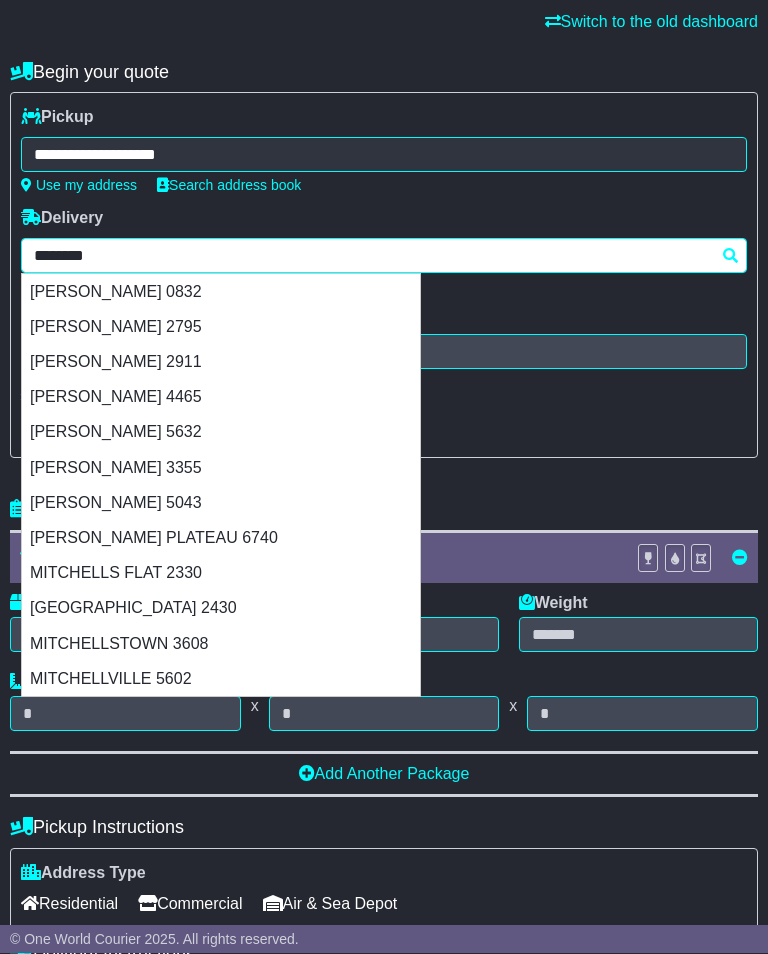 click on "MITCHELL 2911" at bounding box center (221, 362) 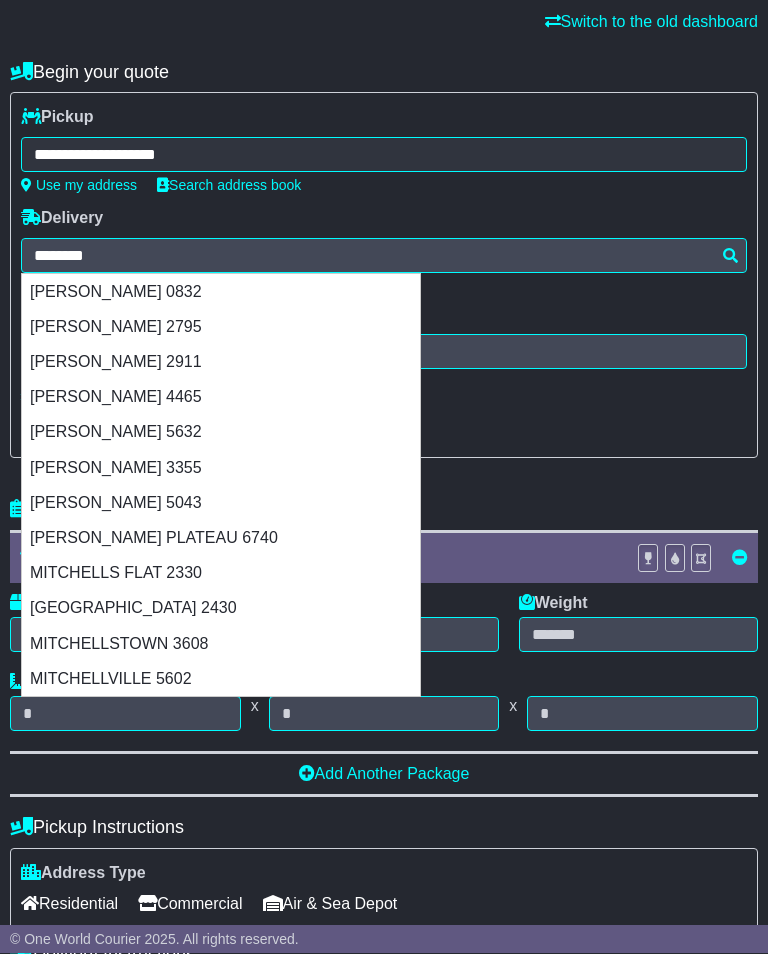 type on "**********" 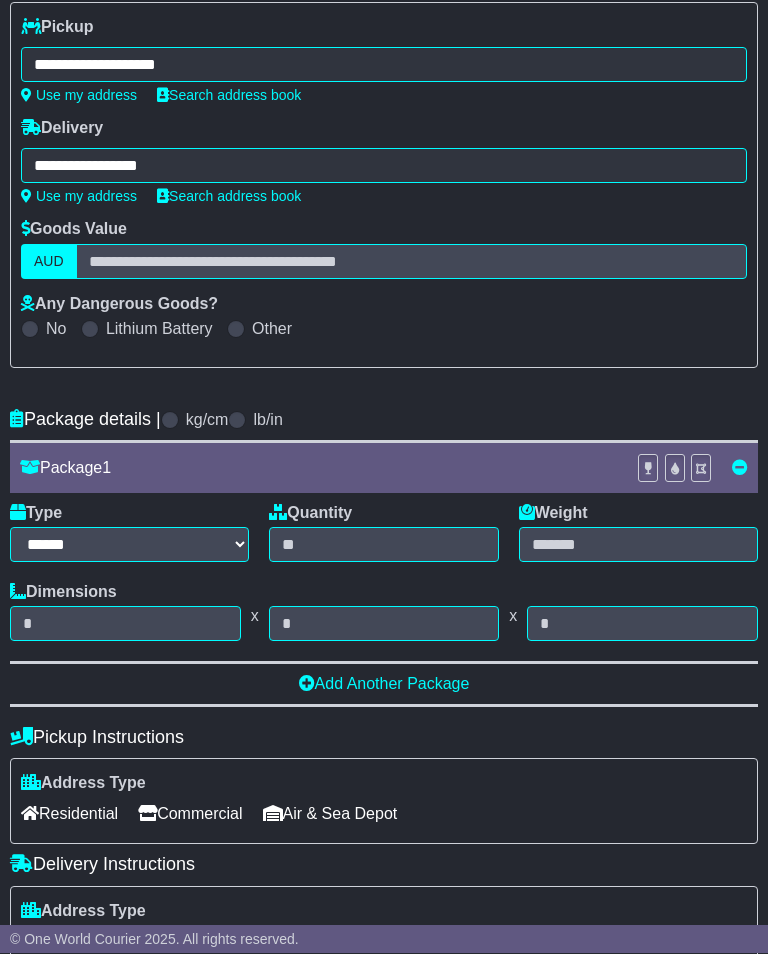 scroll, scrollTop: 235, scrollLeft: 0, axis: vertical 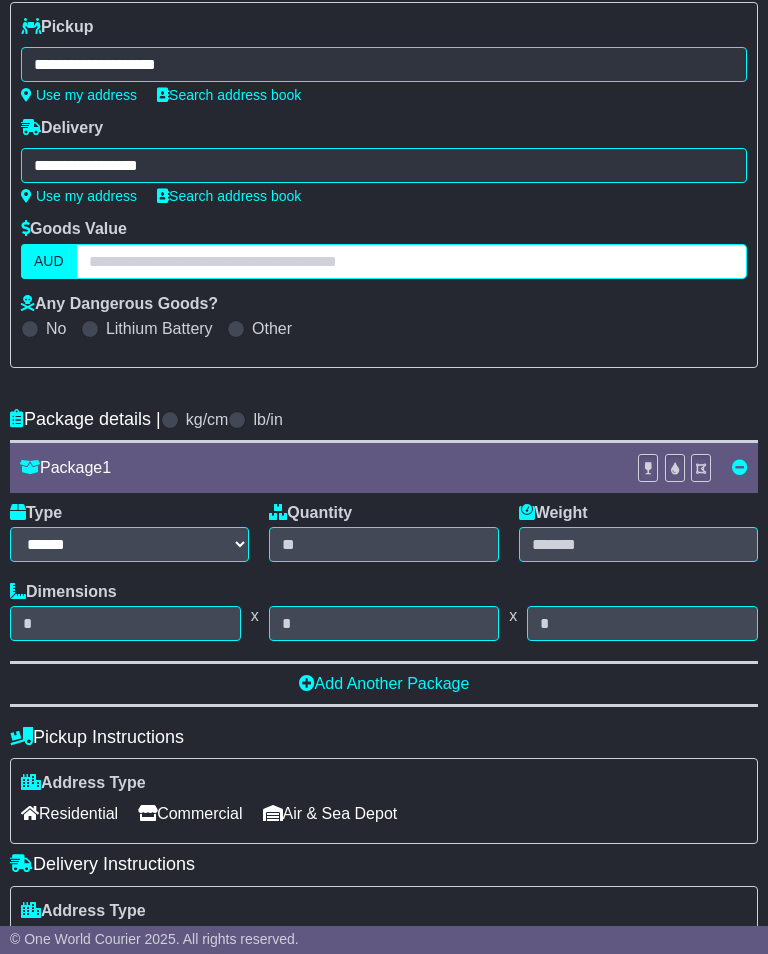 click at bounding box center (411, 261) 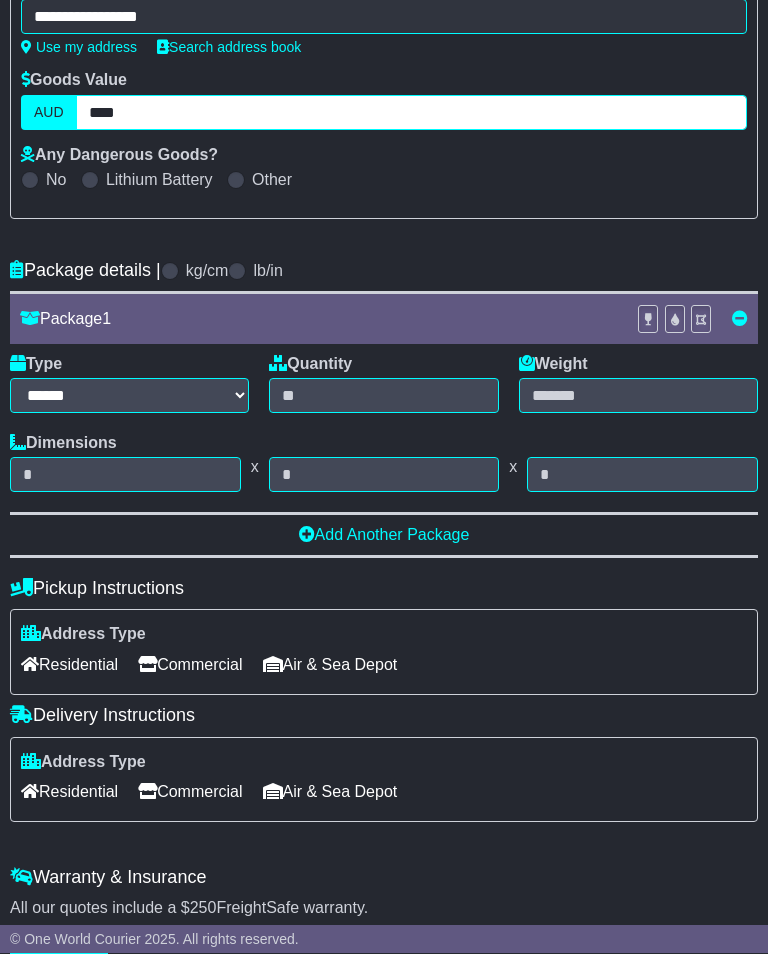 scroll, scrollTop: 375, scrollLeft: 0, axis: vertical 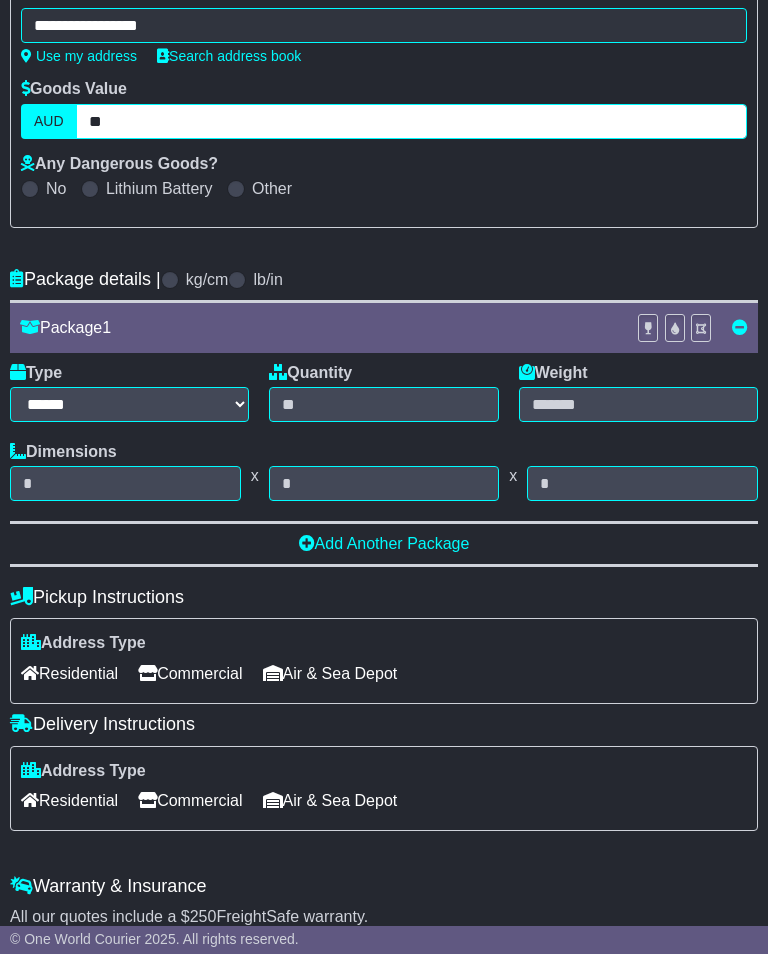 type on "*" 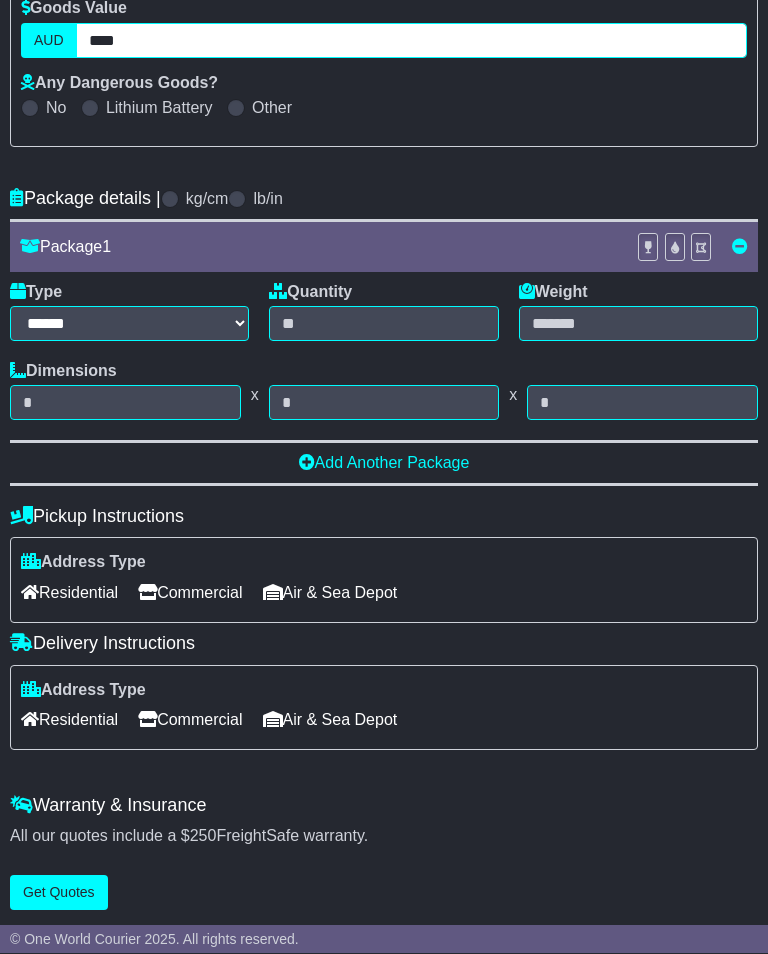 scroll, scrollTop: 513, scrollLeft: 0, axis: vertical 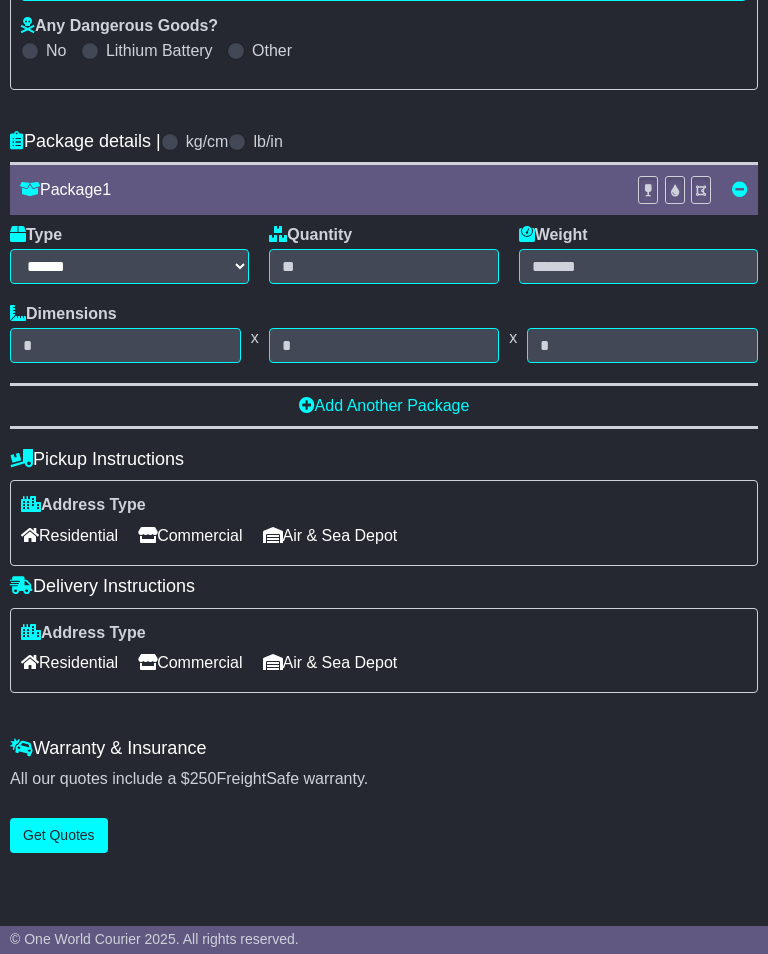 type on "****" 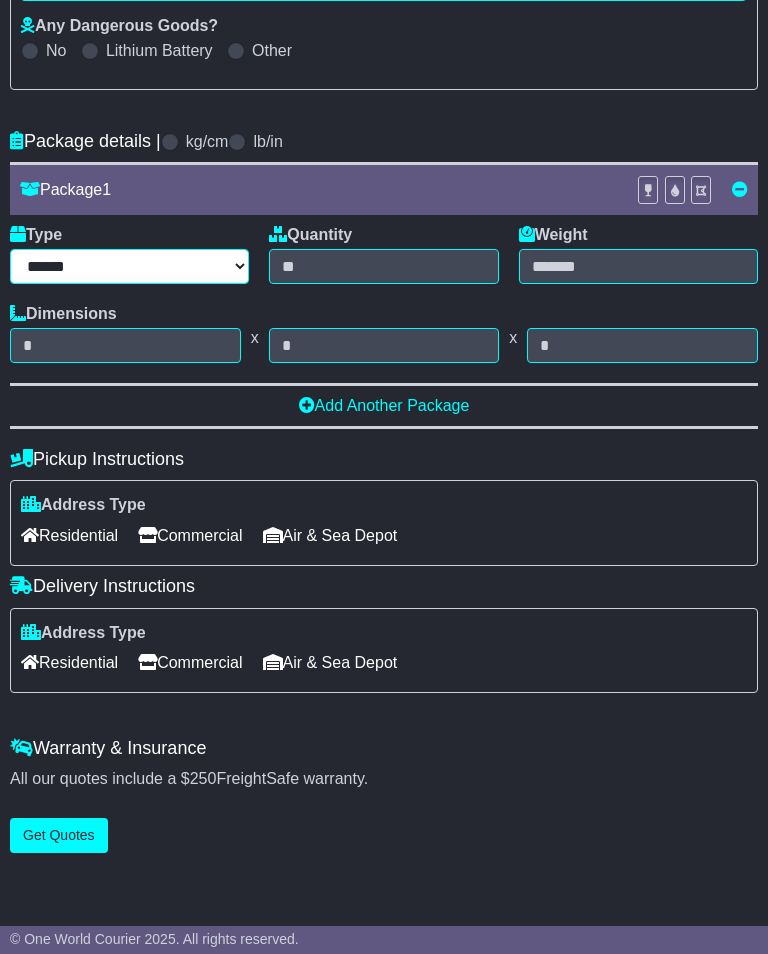 click on "****** ****** *** ******** ***** **** **** ****** *** *******" at bounding box center [129, 266] 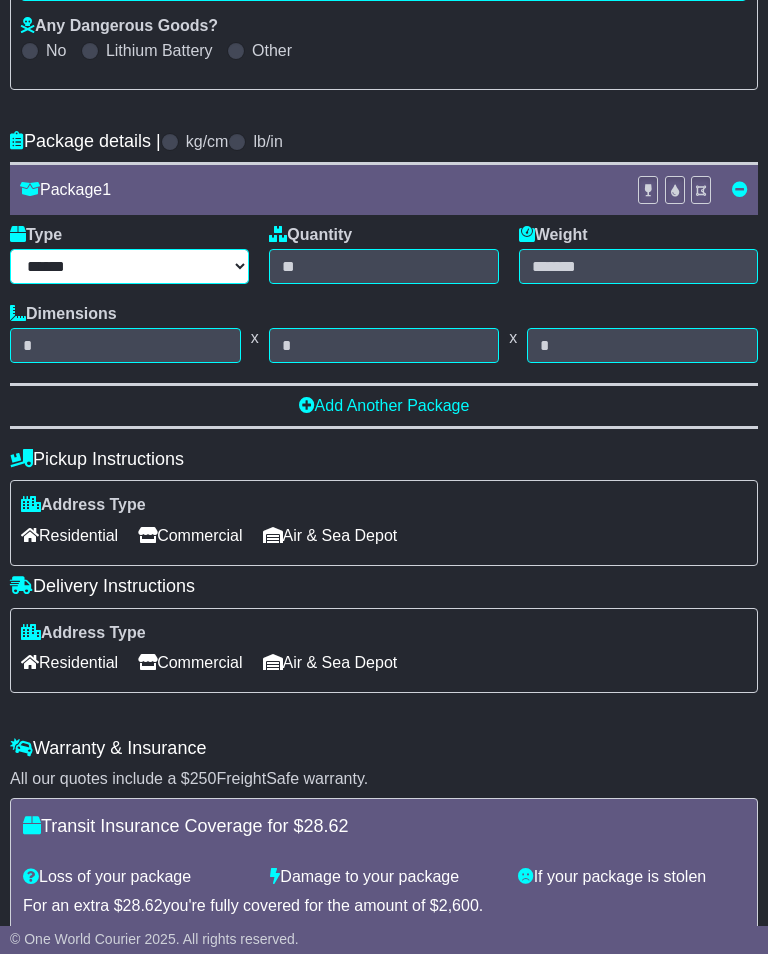 select on "*****" 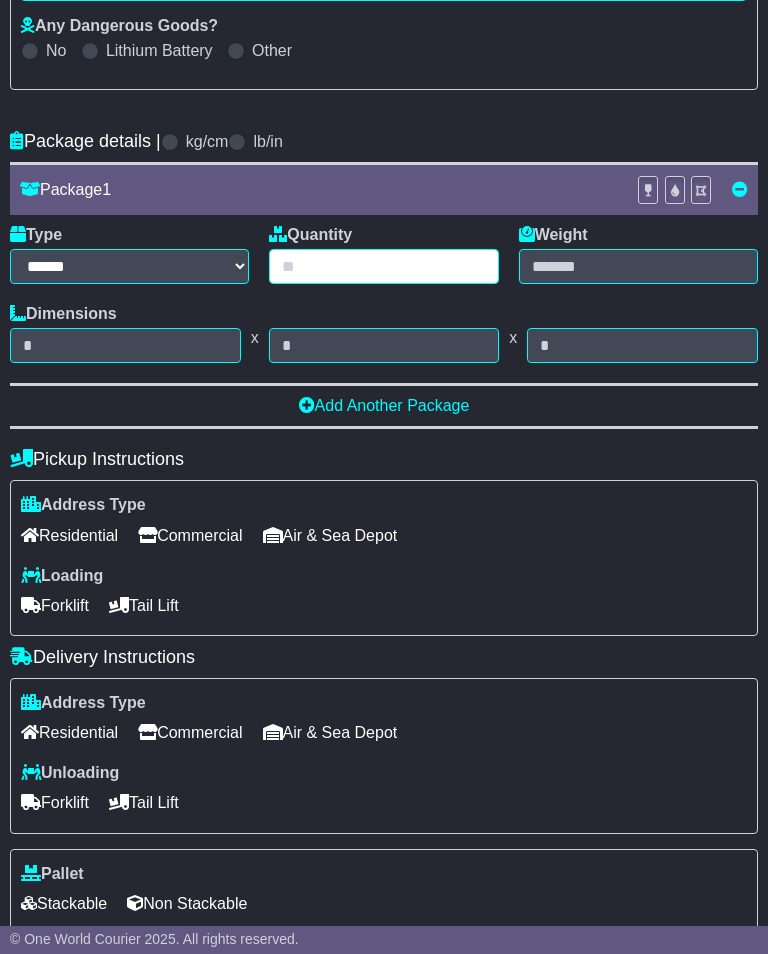 click at bounding box center [383, 266] 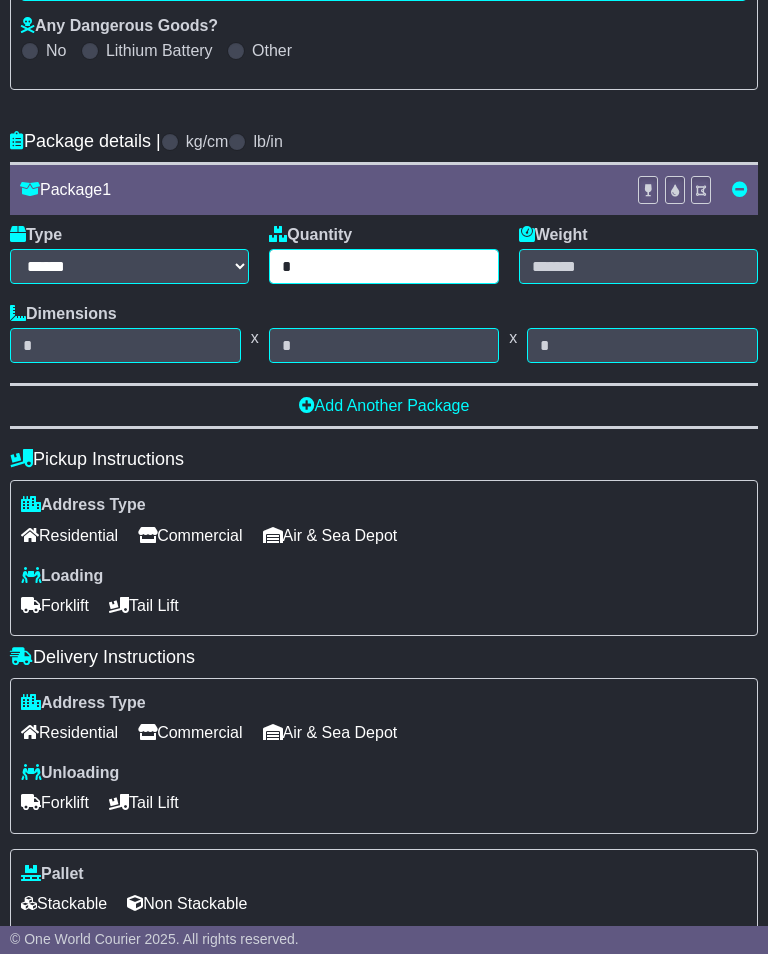 type on "*" 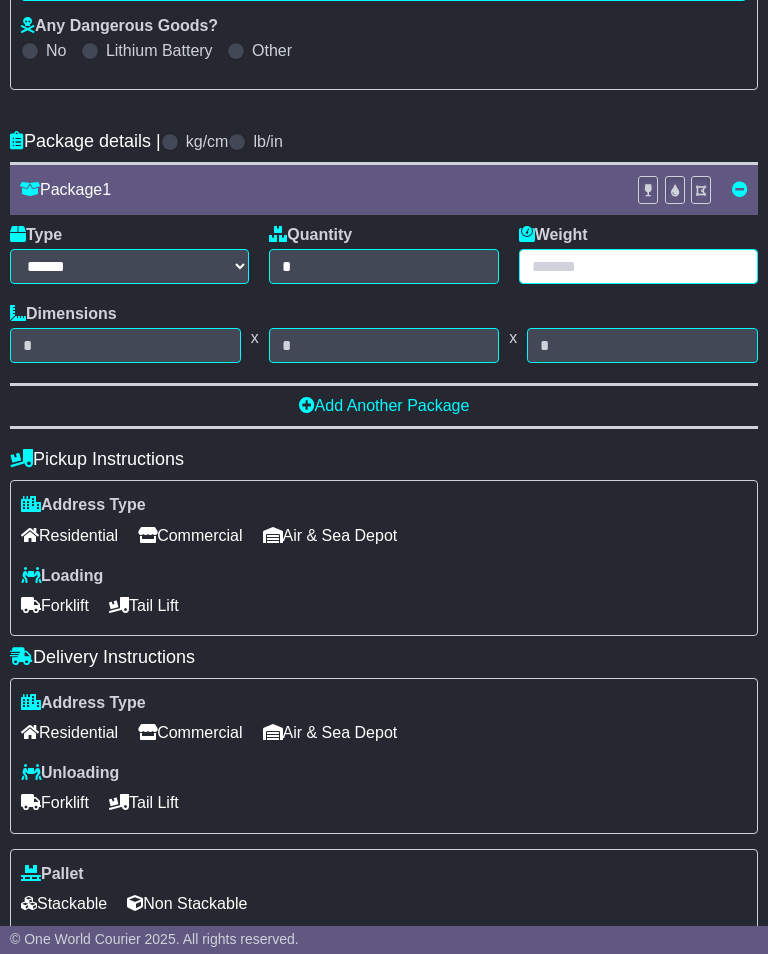 click at bounding box center [638, 266] 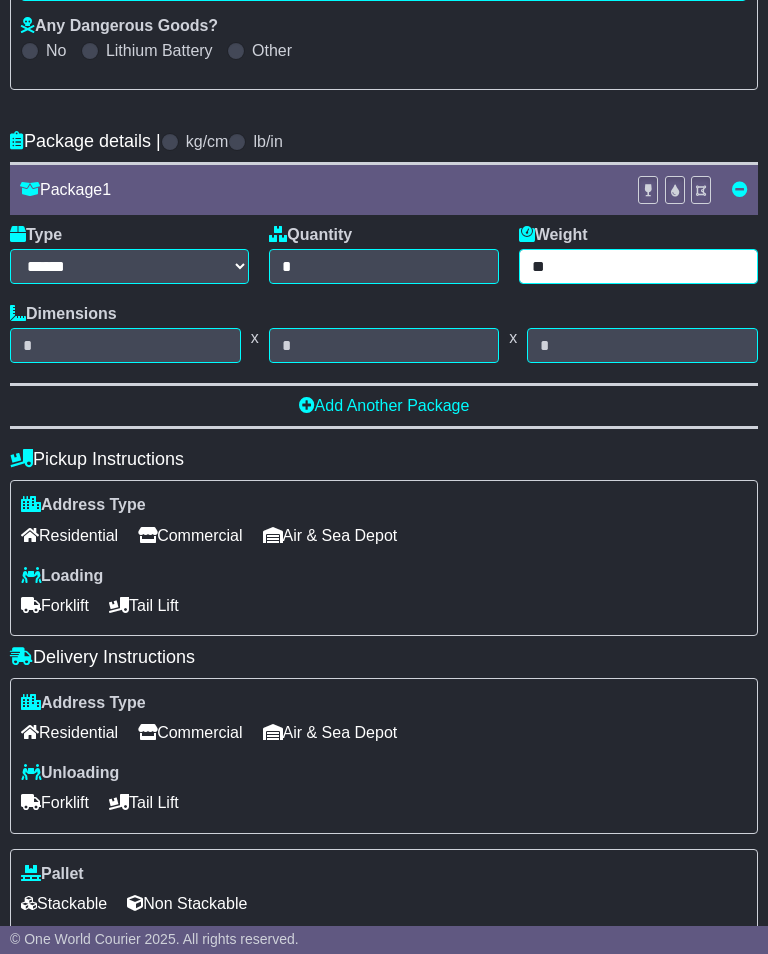 type on "**" 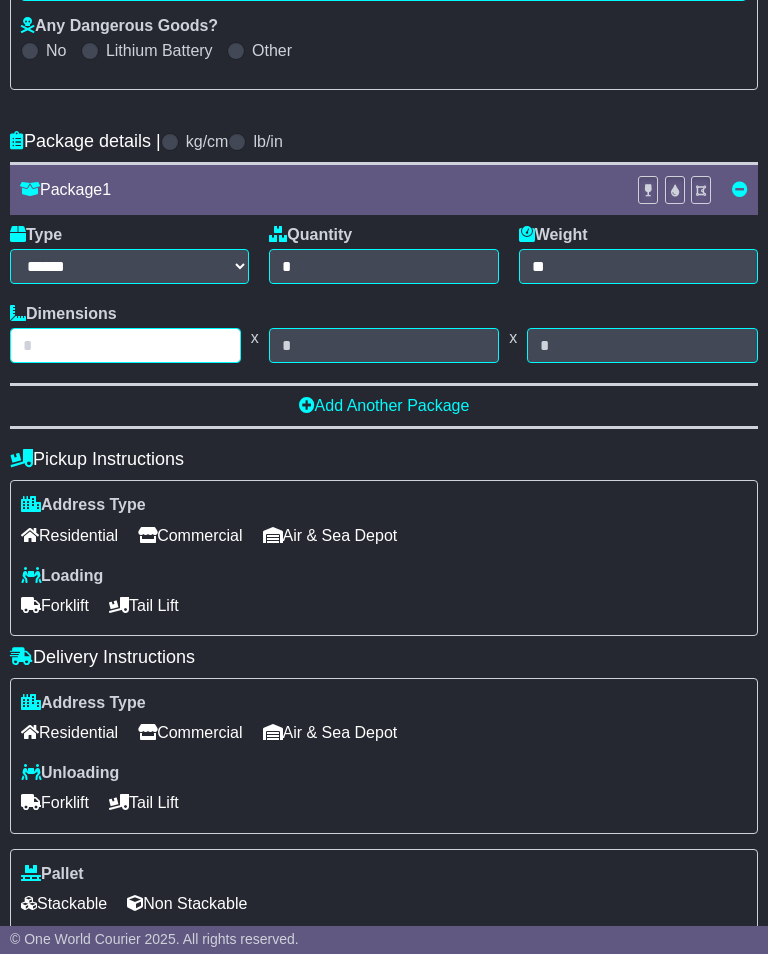 click at bounding box center [125, 345] 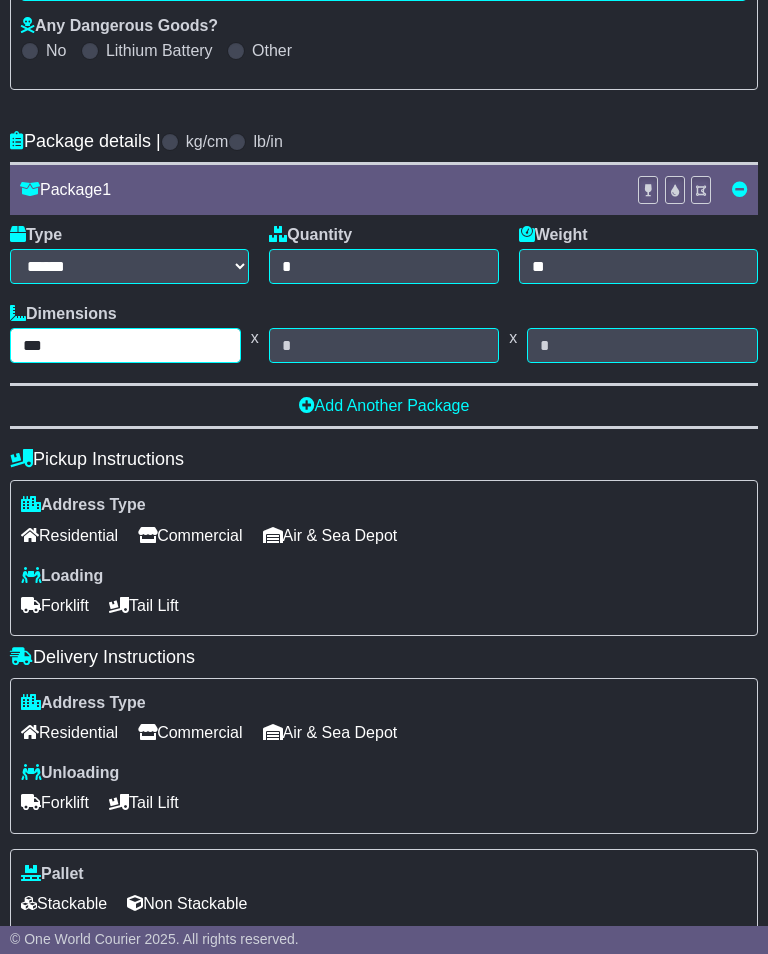 type on "***" 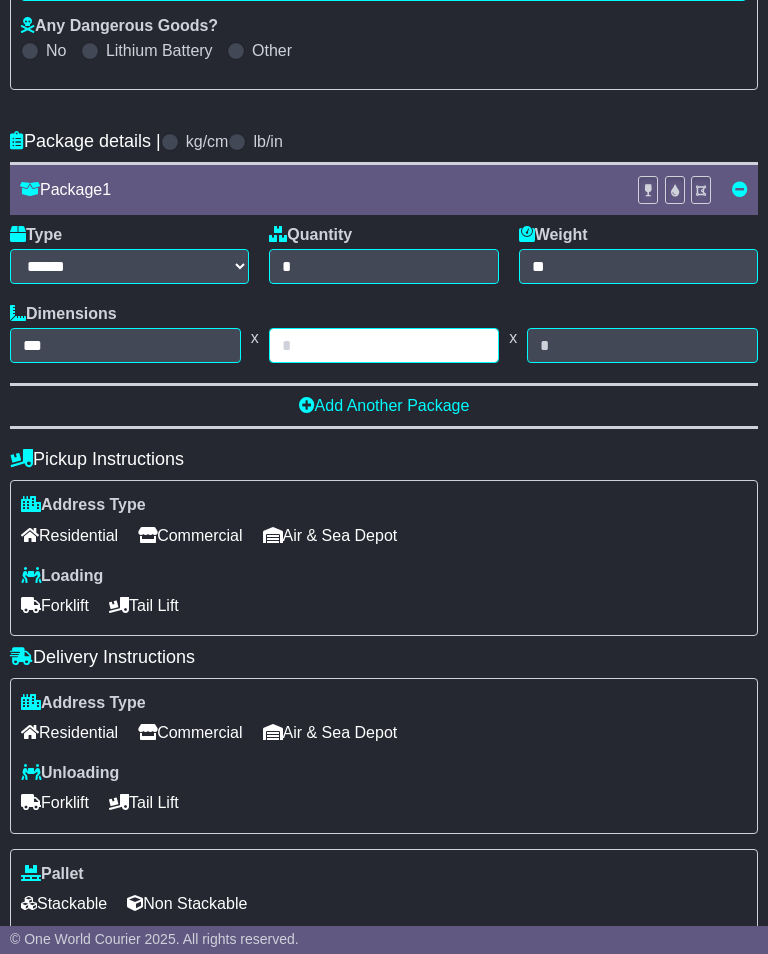 click at bounding box center (384, 345) 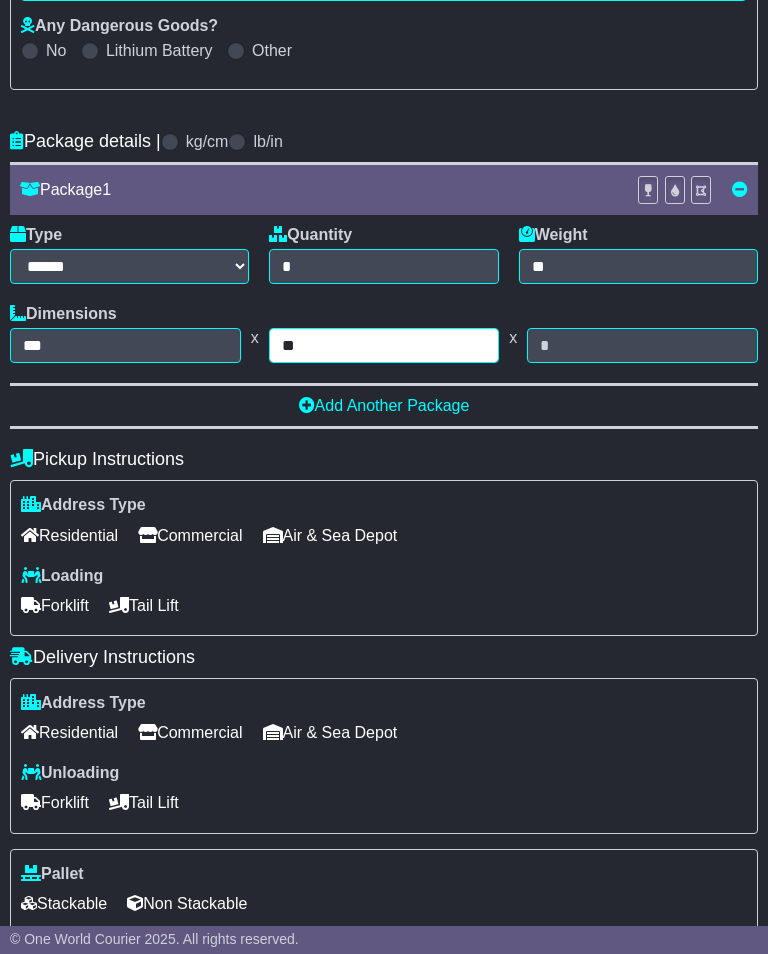 type on "**" 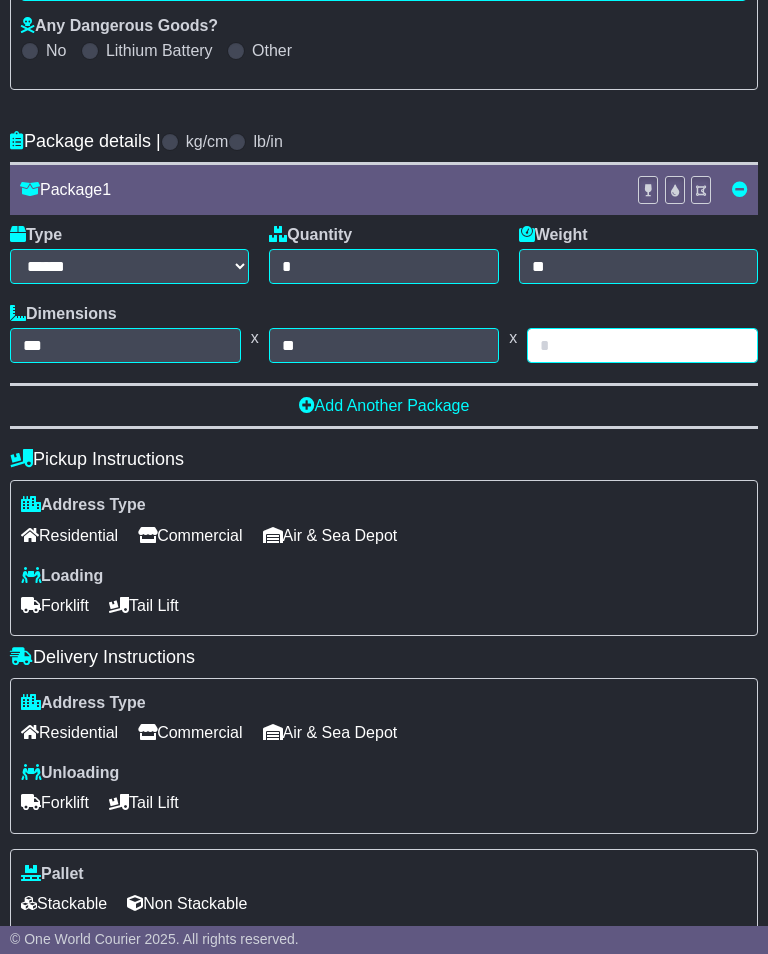 click at bounding box center (642, 345) 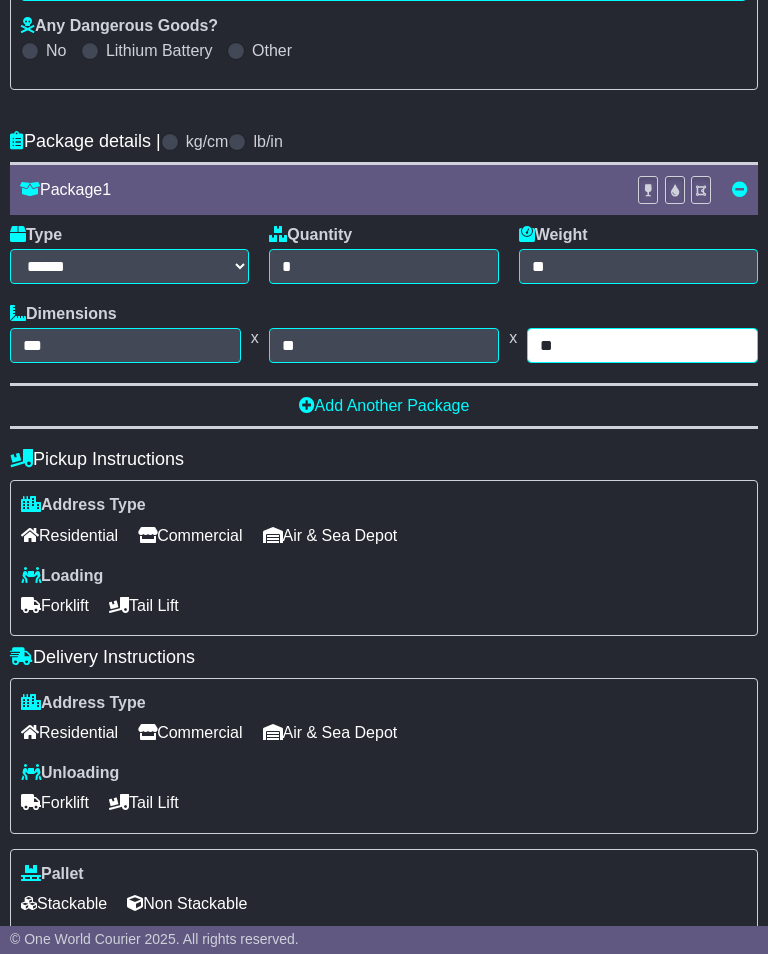 type on "**" 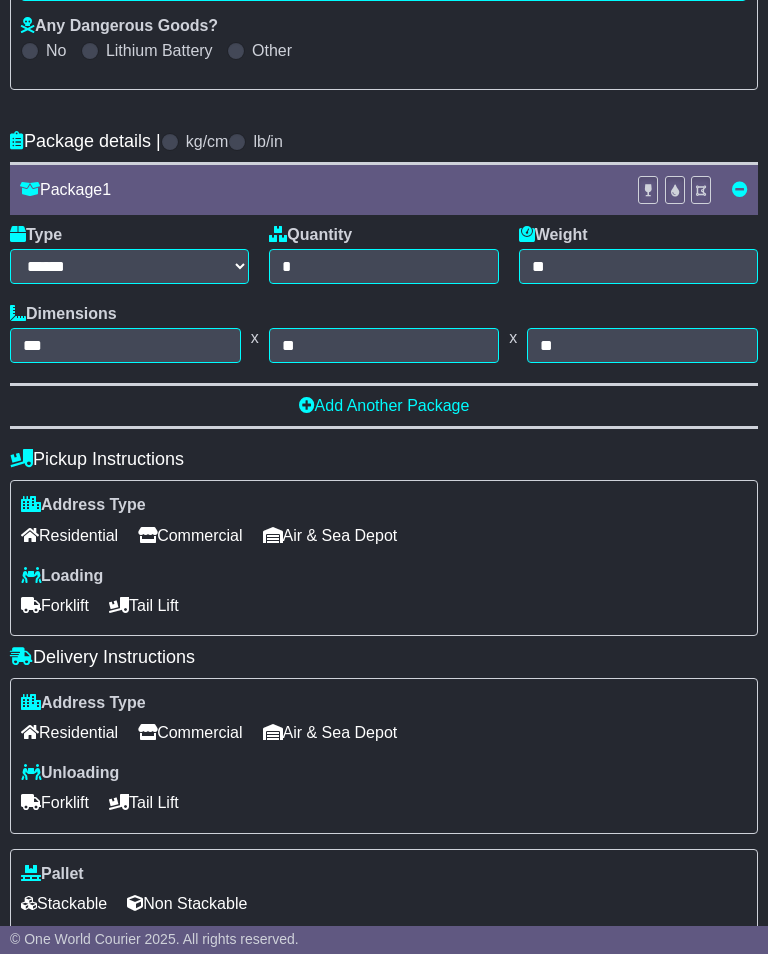 click on "Commercial" at bounding box center (190, 535) 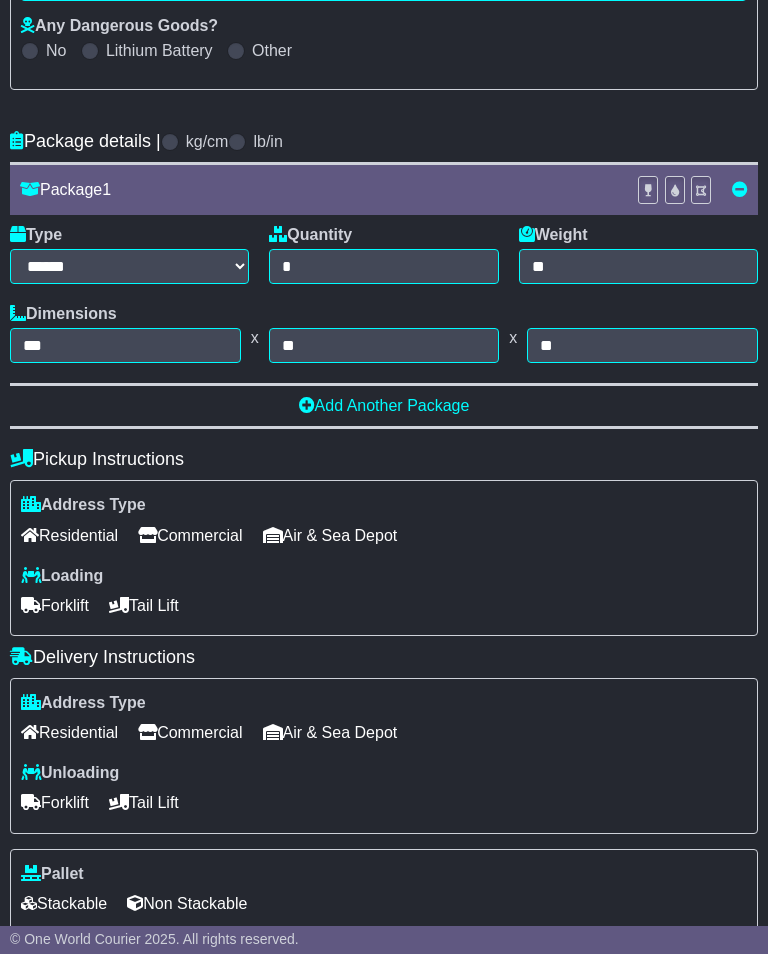 click on "Non Stackable" at bounding box center [187, 903] 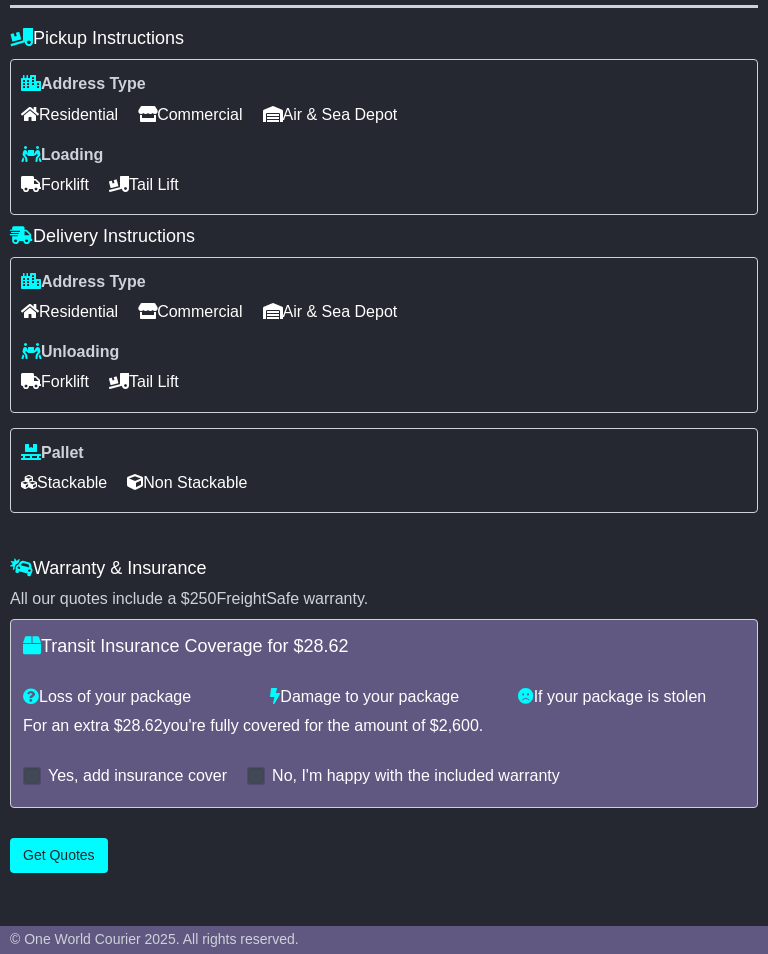 scroll, scrollTop: 960, scrollLeft: 0, axis: vertical 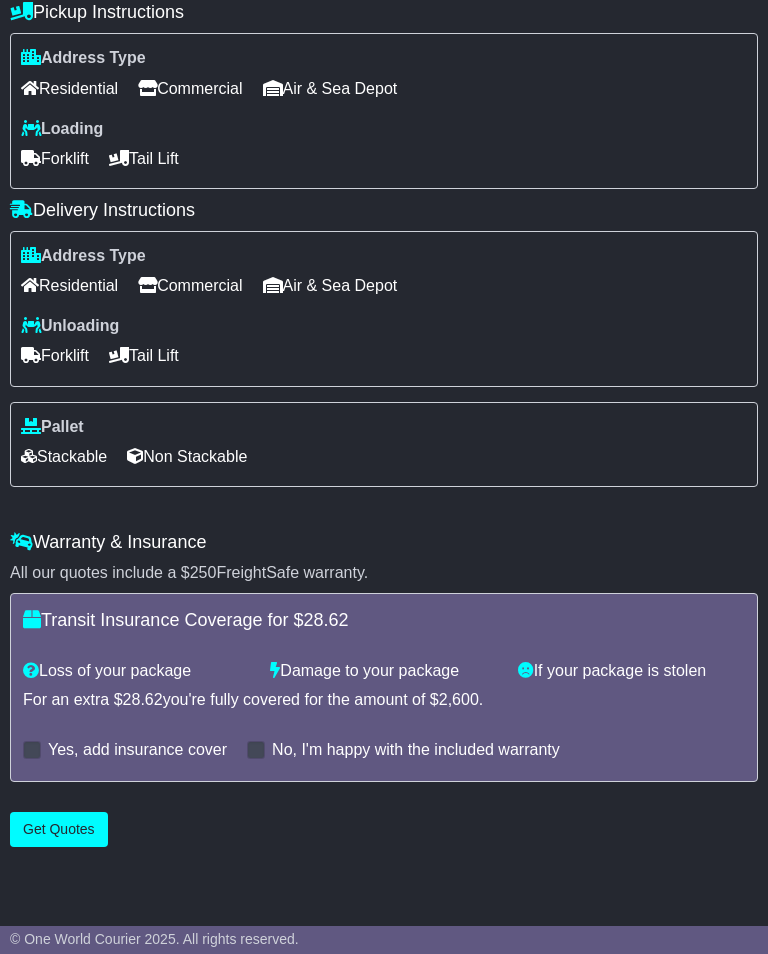 click on "Get Quotes" at bounding box center [59, 829] 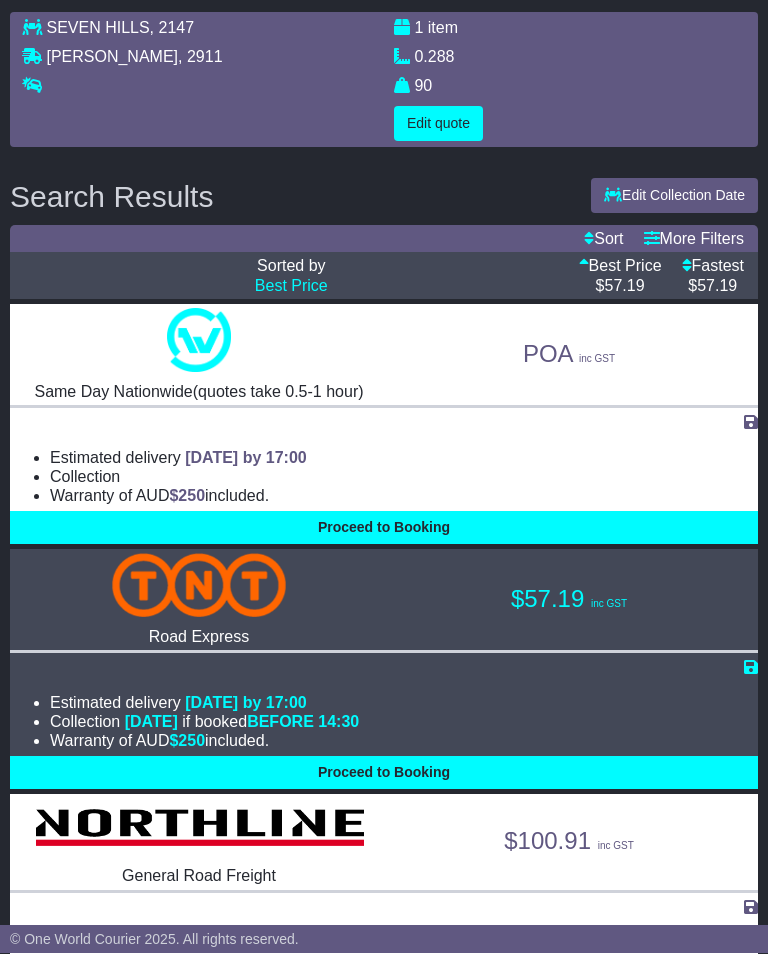 scroll, scrollTop: 140, scrollLeft: 0, axis: vertical 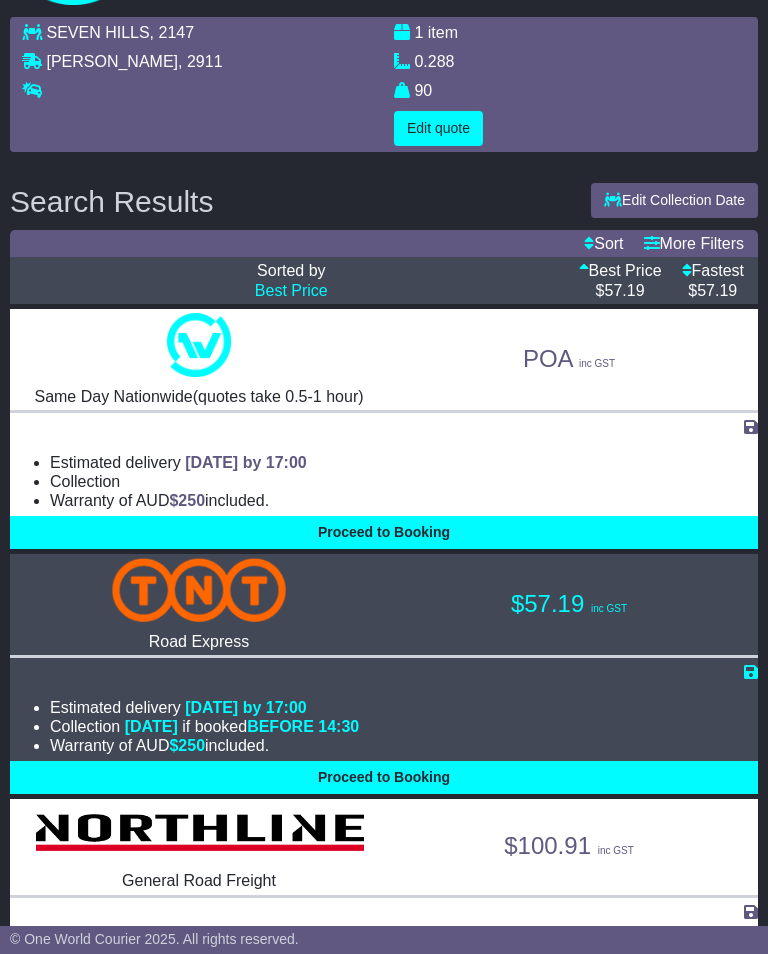 click on "Proceed to Booking" at bounding box center (384, 777) 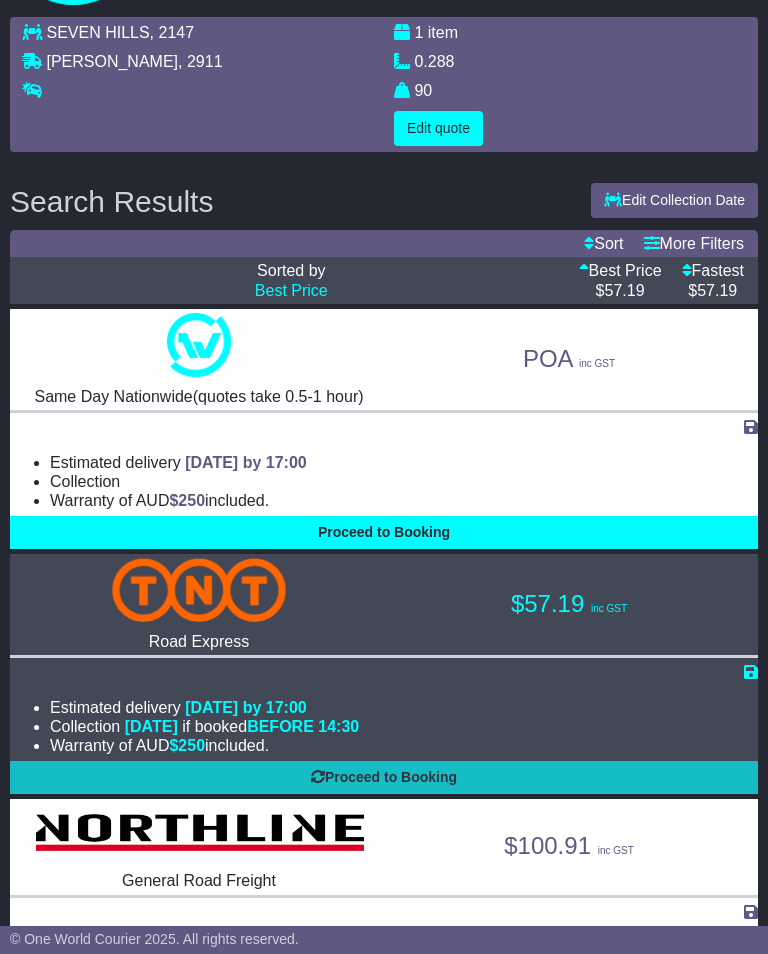 select on "*****" 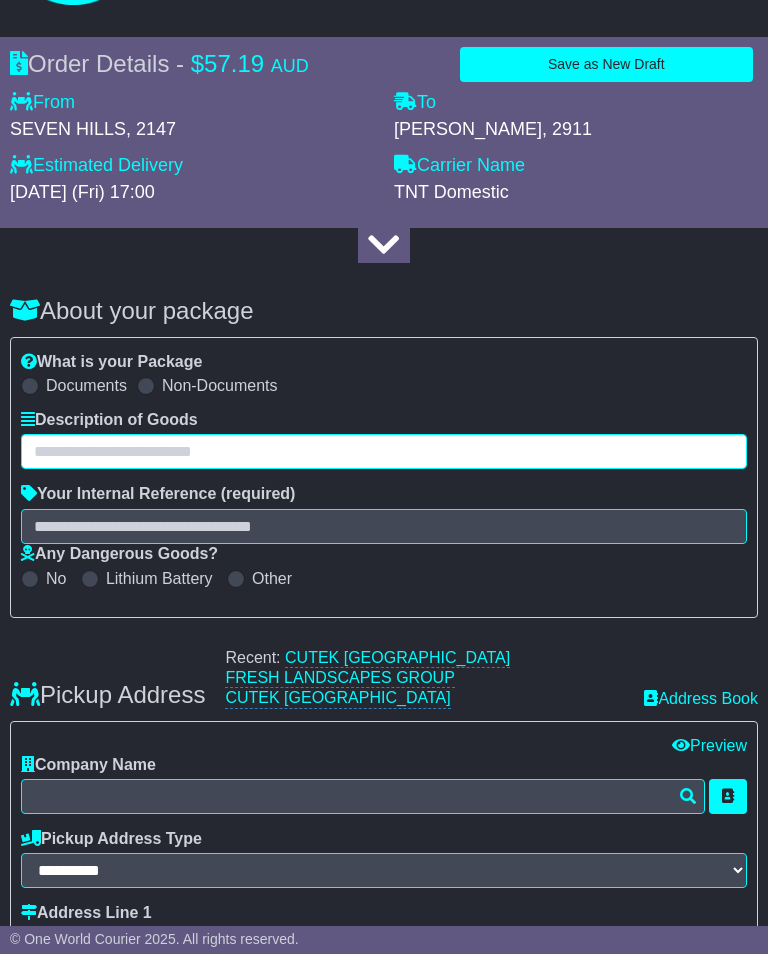 click at bounding box center (384, 451) 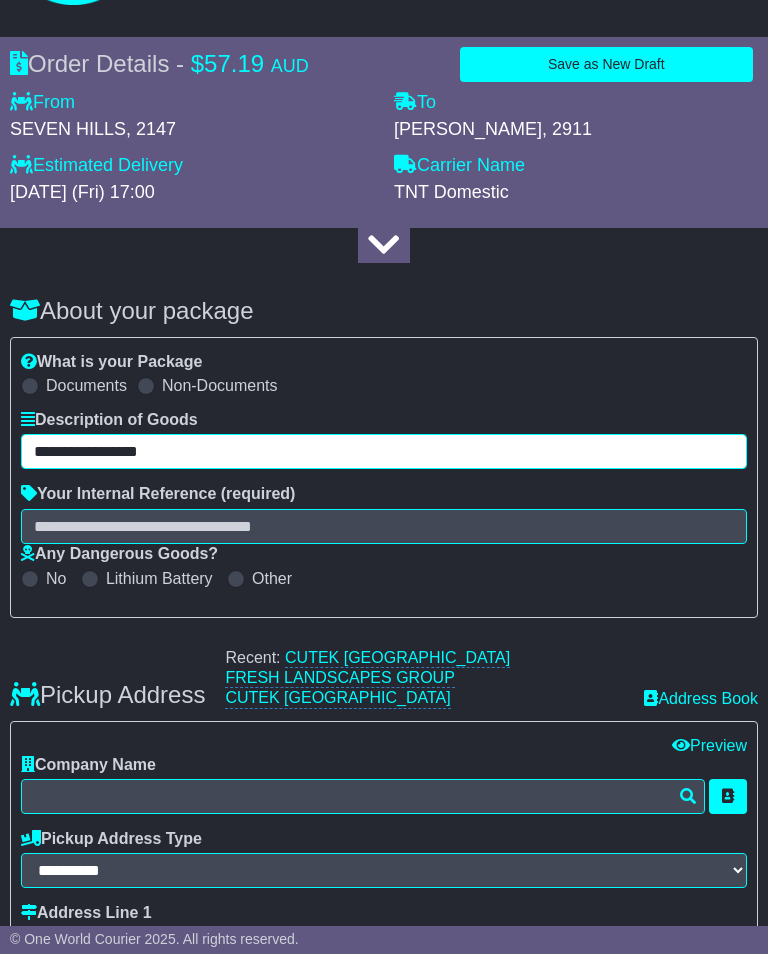 type on "**********" 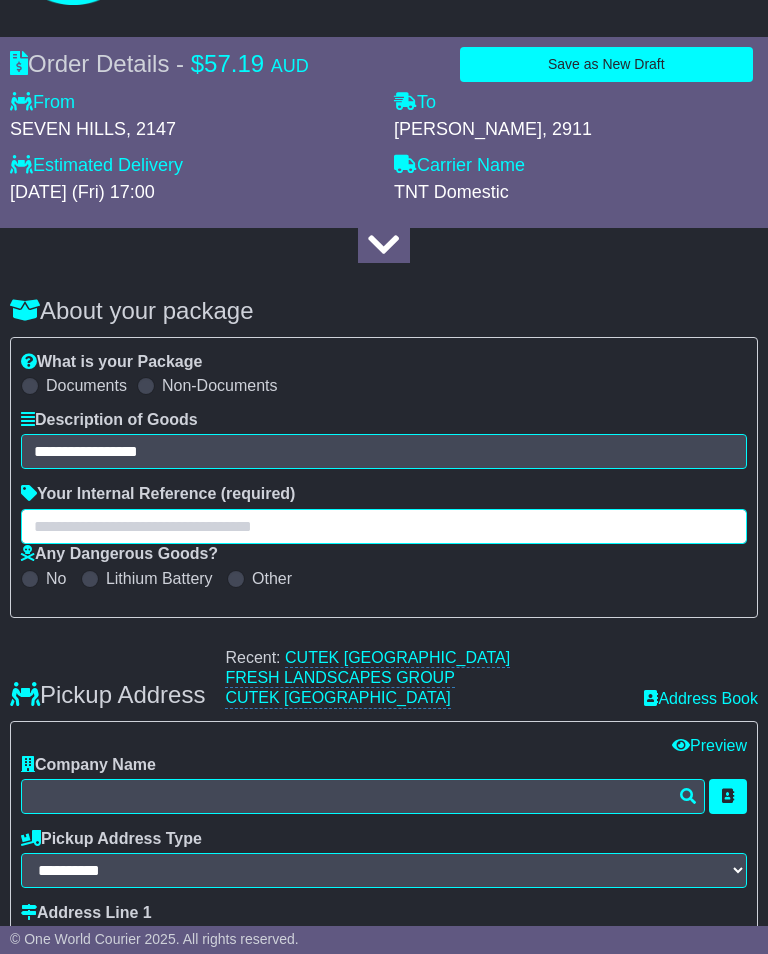 click at bounding box center [384, 526] 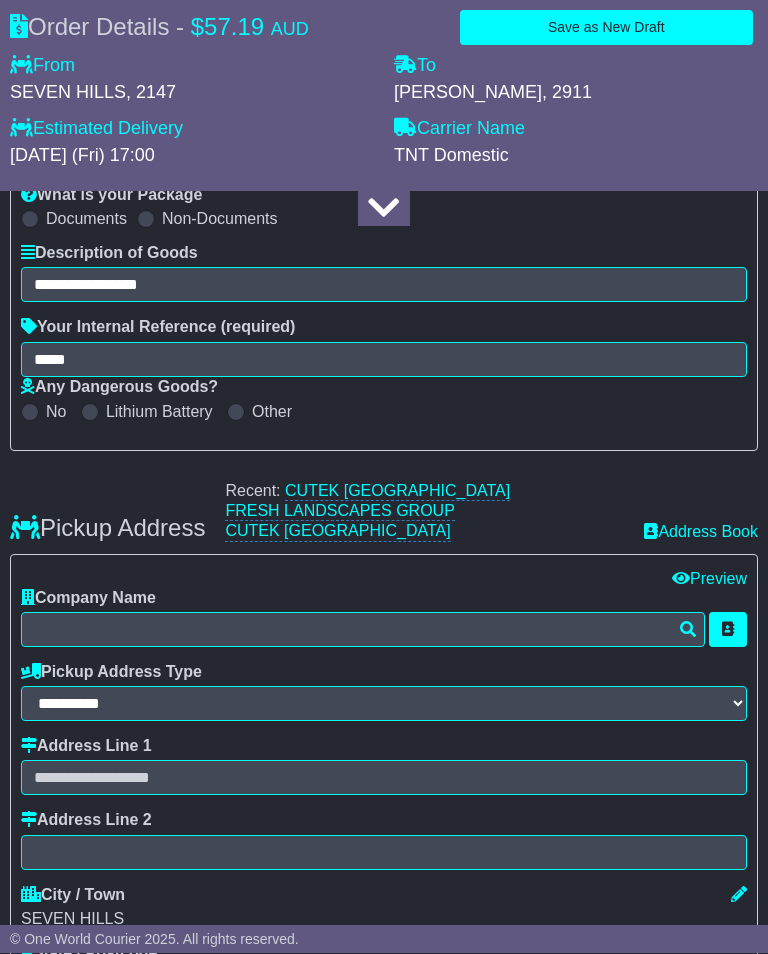 scroll, scrollTop: 308, scrollLeft: 0, axis: vertical 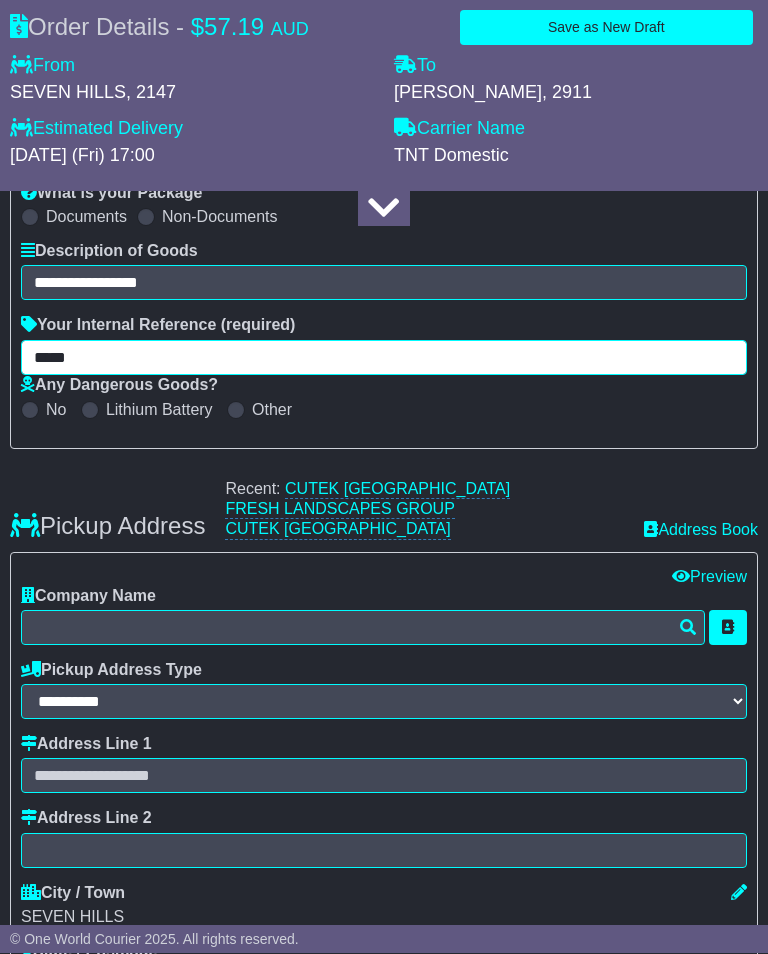 type on "*****" 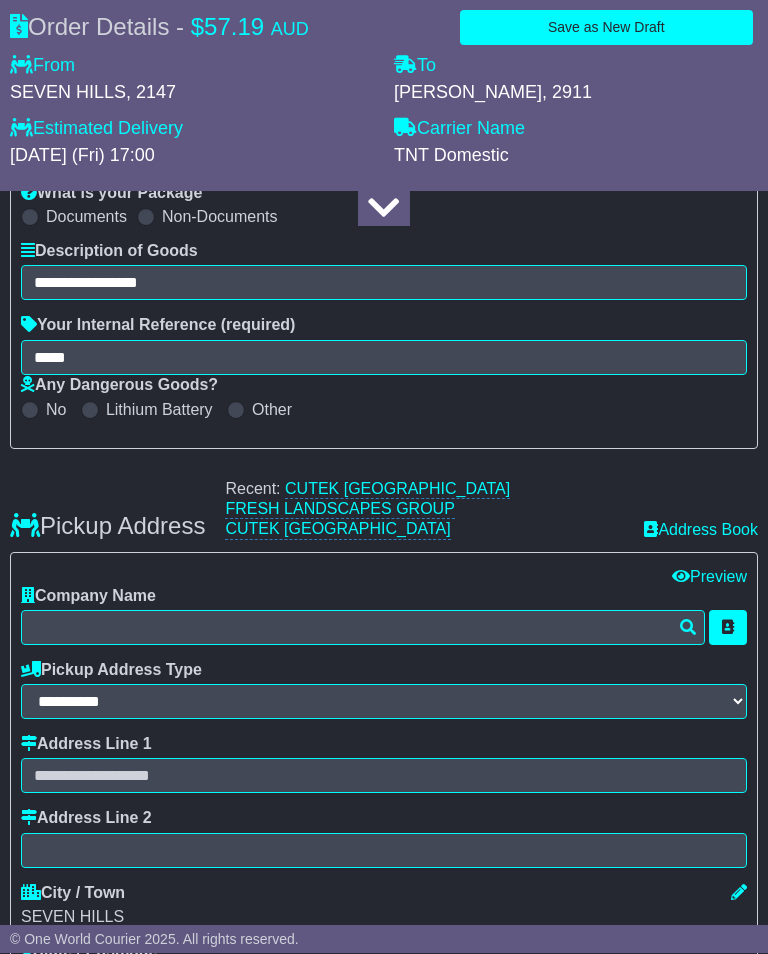 click on "Pickup Address
Recent:
CUTEK AUSTRALIA
FRESH LANDSCAPES GROUP
CUTEK AUSTRALIA
Address Book" at bounding box center [384, 510] 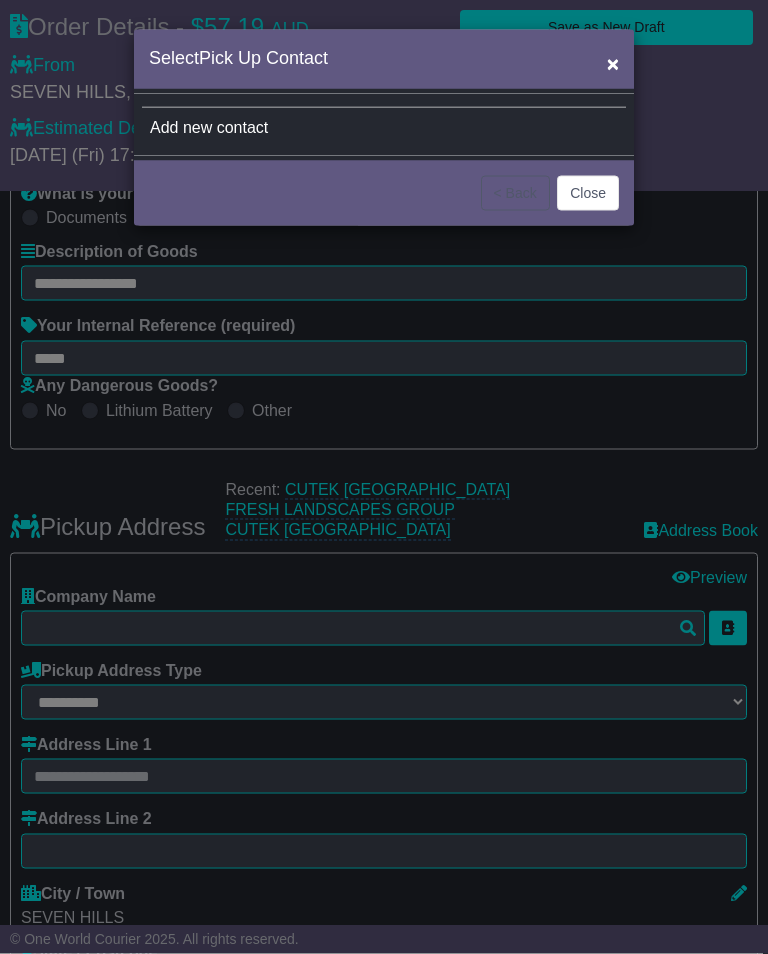 scroll, scrollTop: 309, scrollLeft: 0, axis: vertical 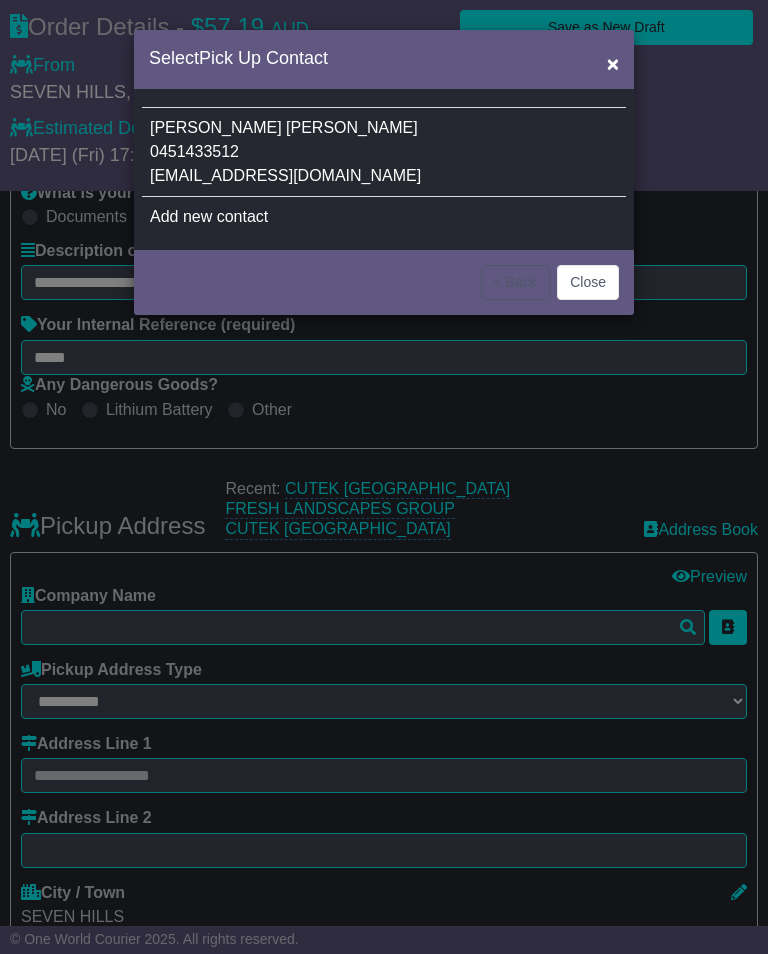 click on "Julio   Mendoza-Correa
0451433512
nswdispatch@cutekaustralia.com.au" at bounding box center [384, 152] 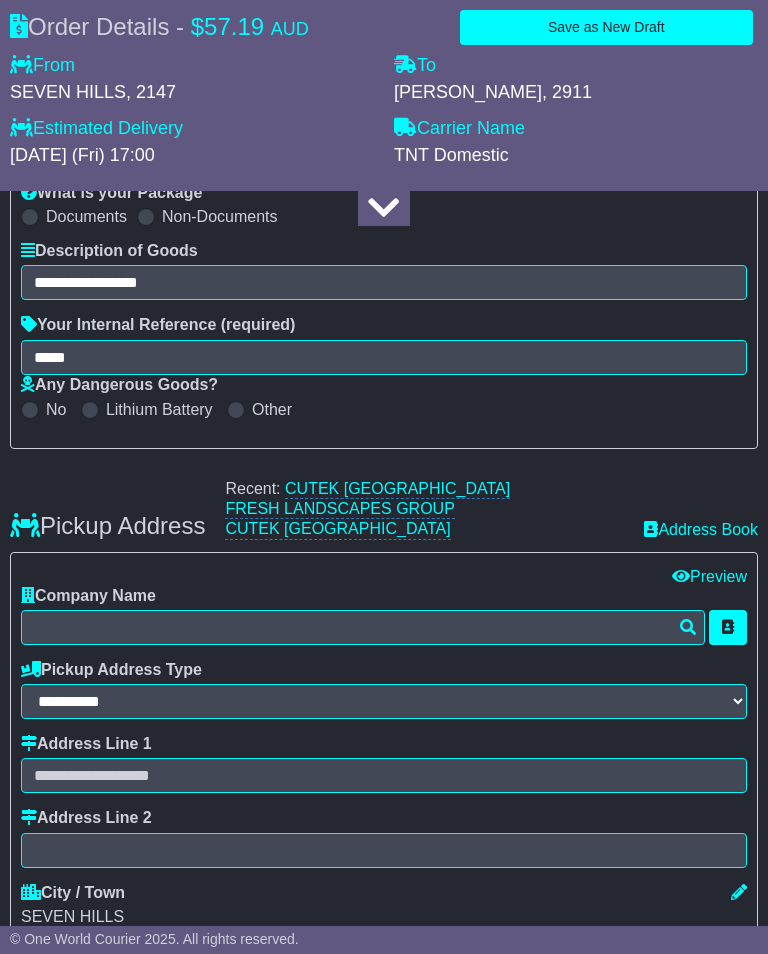 type on "**********" 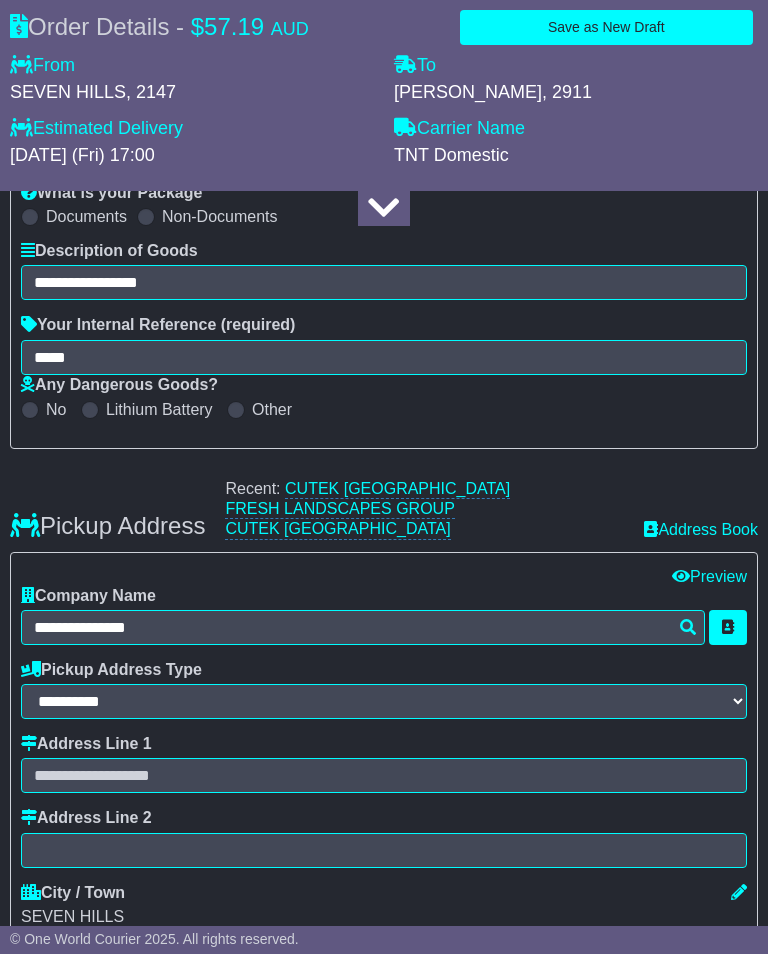 type on "******" 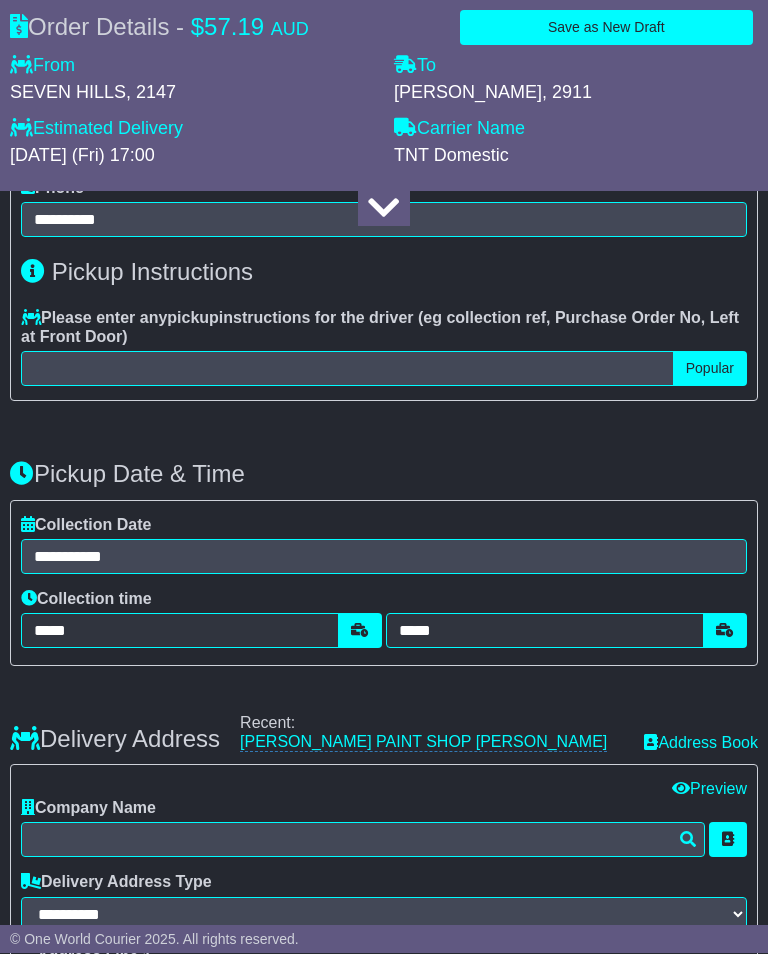 scroll, scrollTop: 1352, scrollLeft: 0, axis: vertical 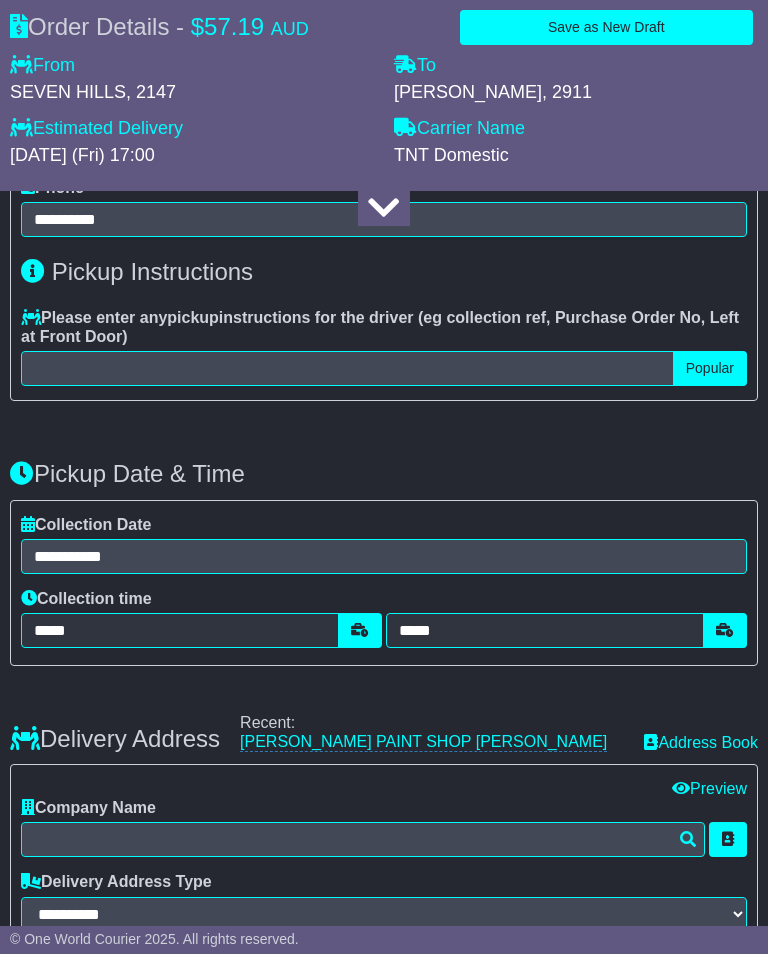 click on "[PERSON_NAME] PAINT SHOP [PERSON_NAME]" at bounding box center (423, 742) 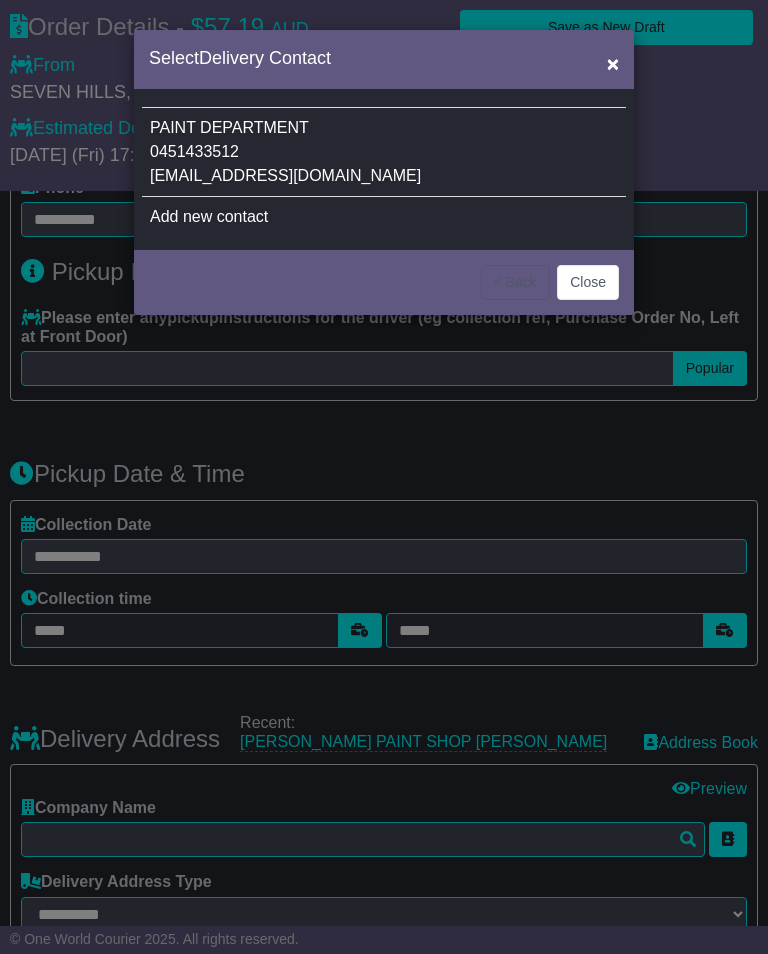 click on "PAINT   DEPARTMENT
0451433512
nswdispatch@cutekaustralia.com.au" at bounding box center [384, 152] 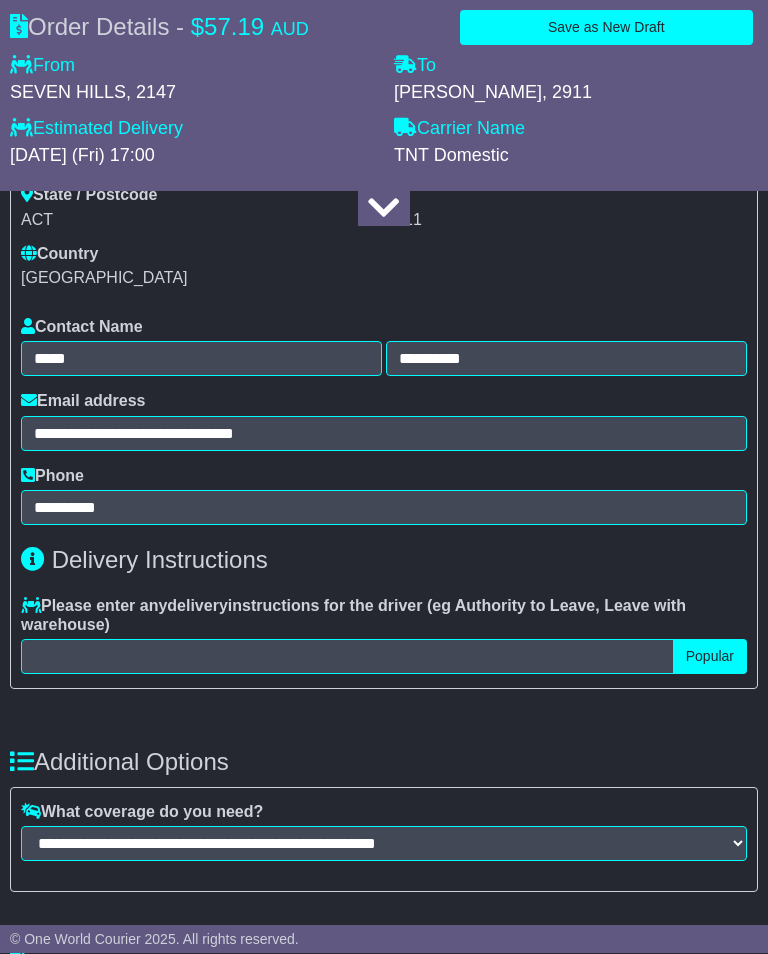 scroll, scrollTop: 2318, scrollLeft: 0, axis: vertical 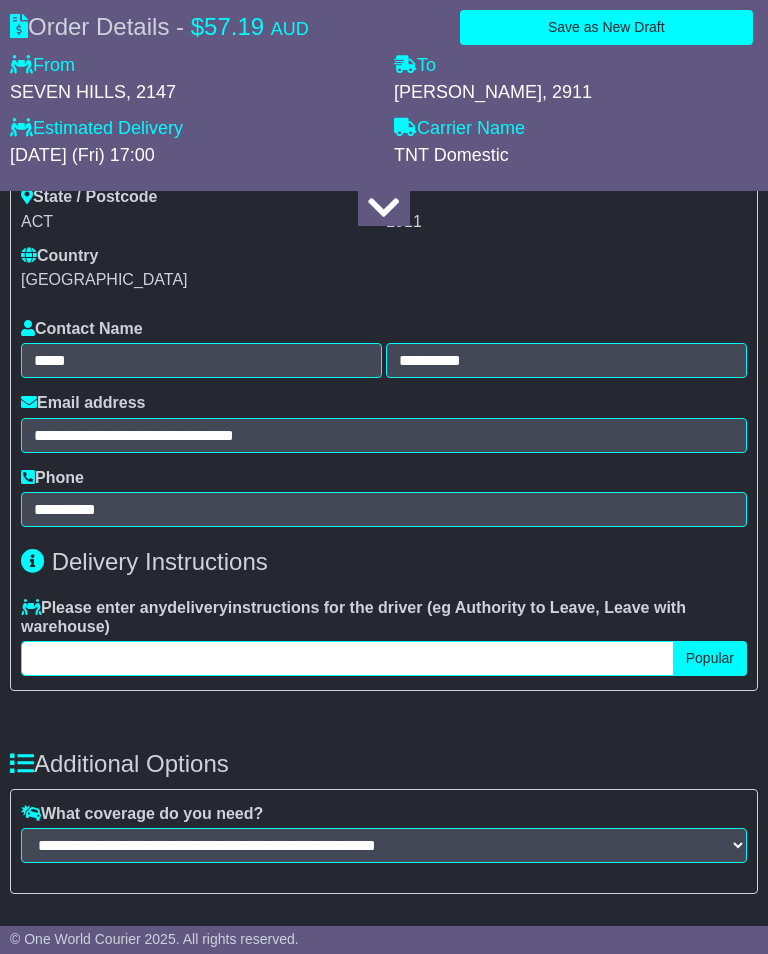 click at bounding box center (347, 658) 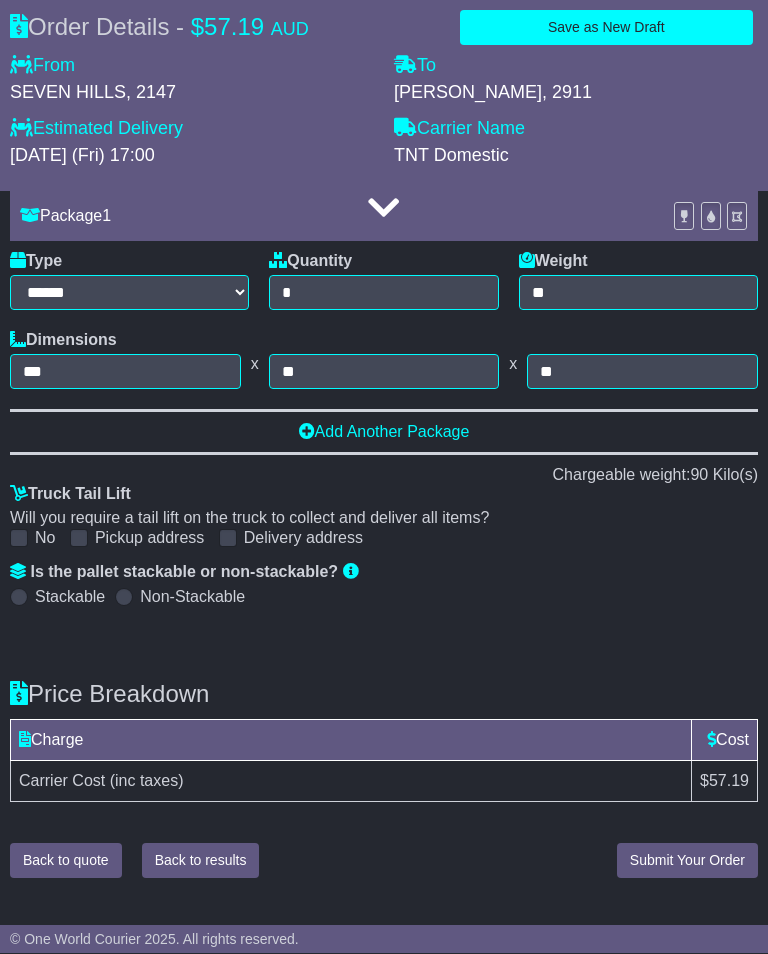 type on "**********" 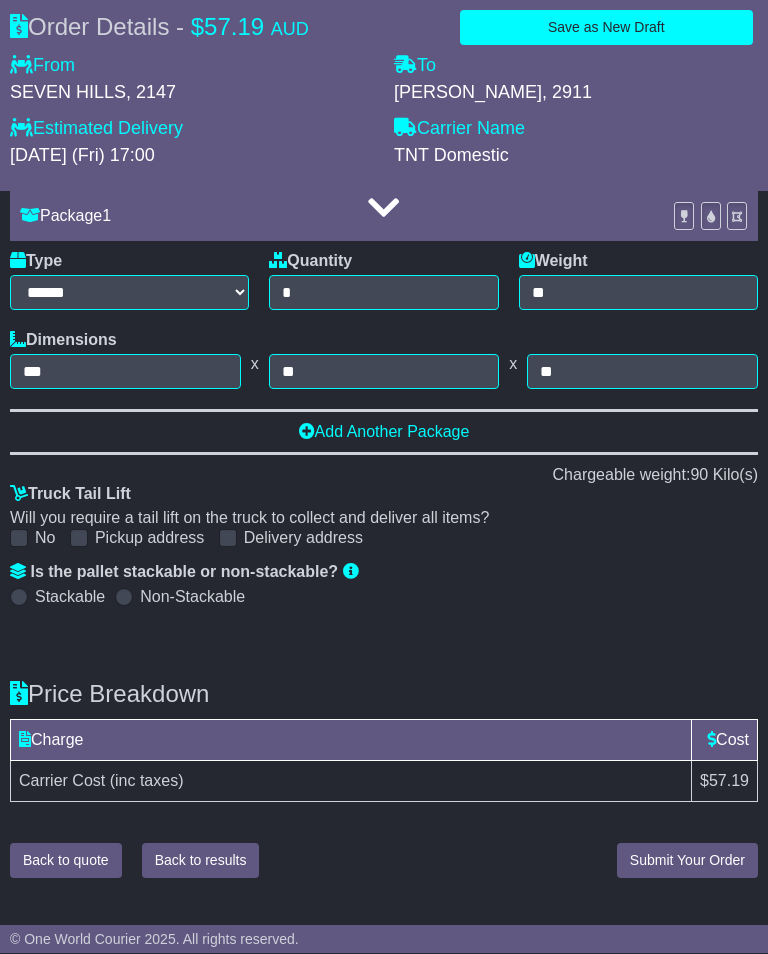 click on "Submit Your Order" at bounding box center [687, 861] 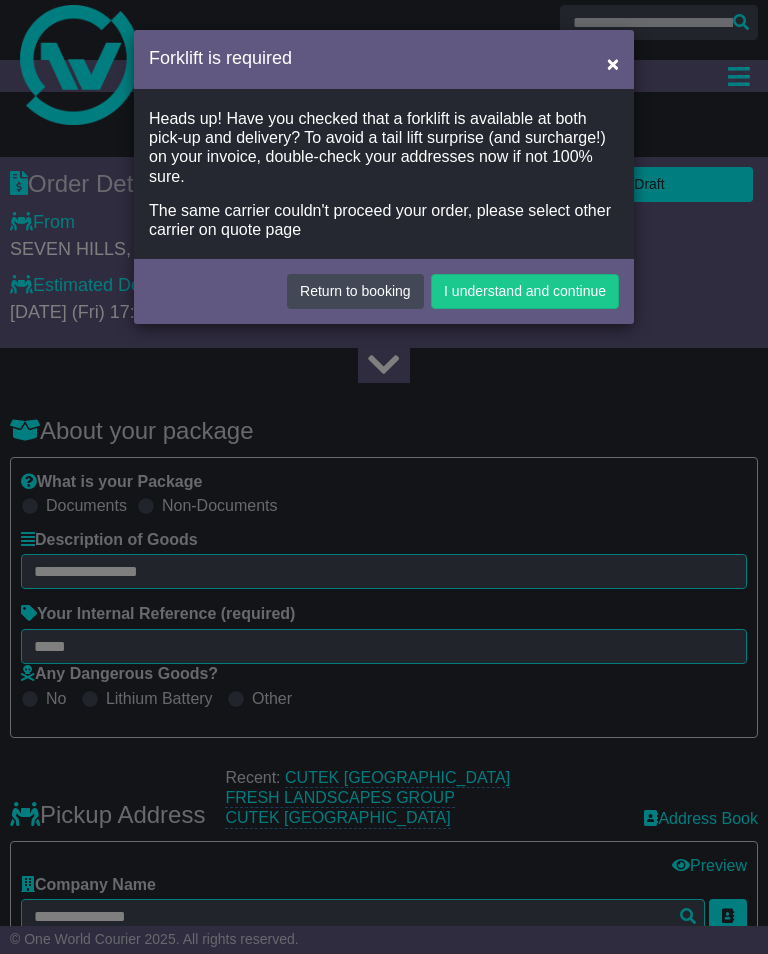 scroll, scrollTop: 0, scrollLeft: 0, axis: both 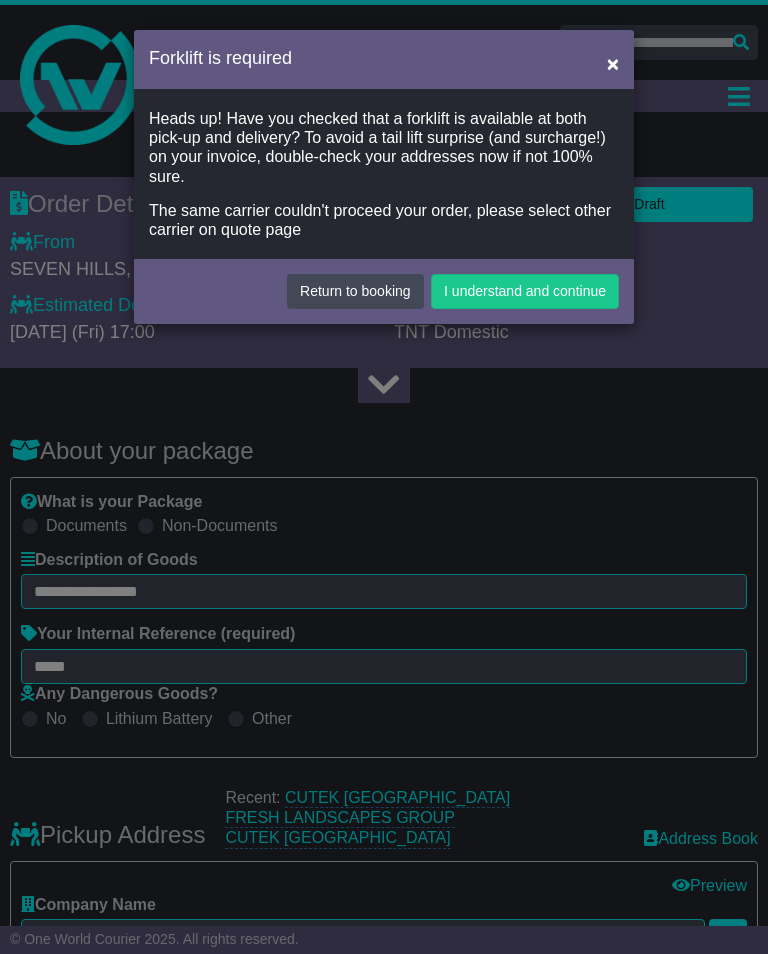 click on "I understand and continue" at bounding box center (525, 291) 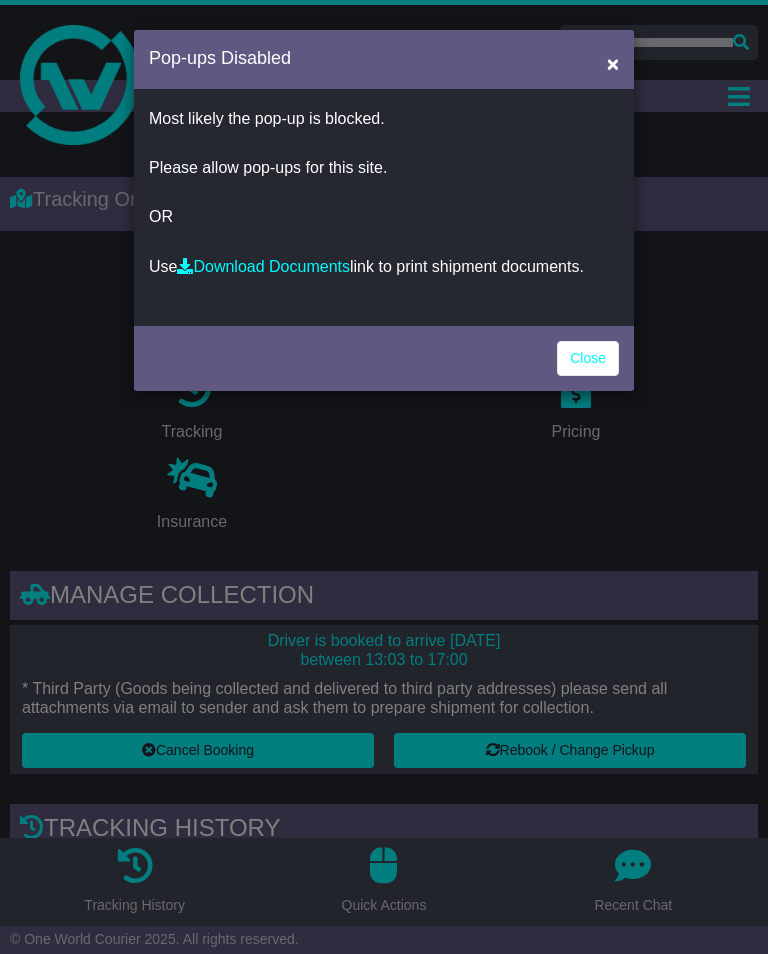 scroll, scrollTop: 0, scrollLeft: 0, axis: both 